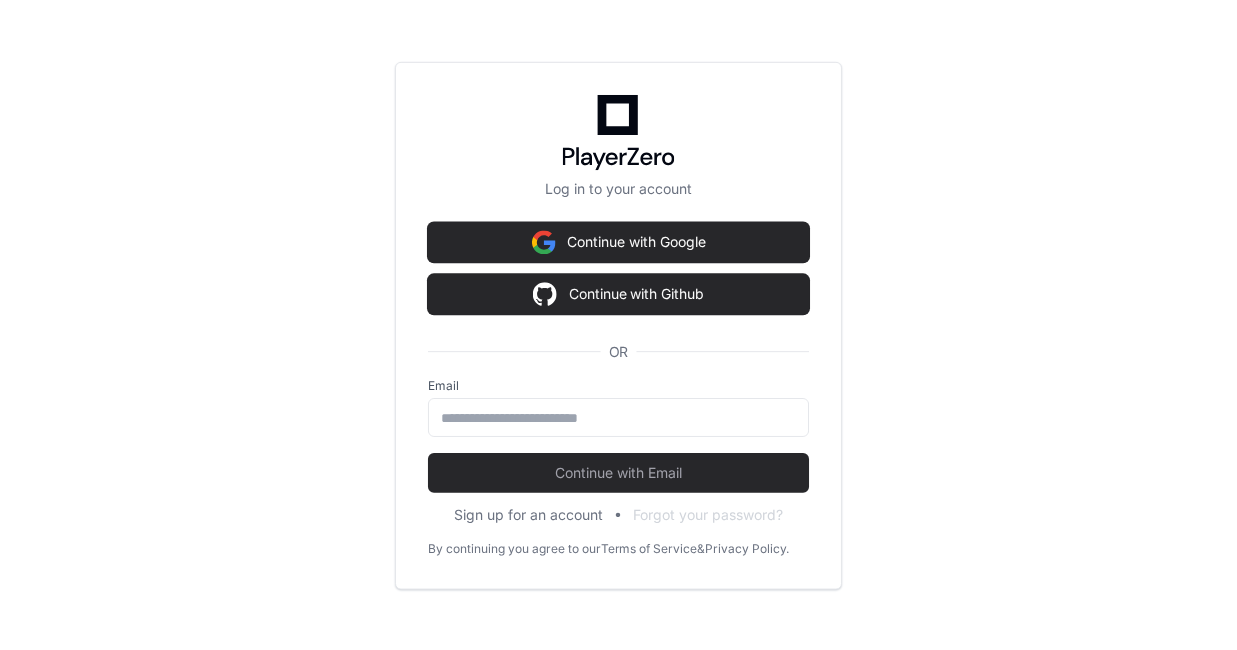 scroll, scrollTop: 0, scrollLeft: 0, axis: both 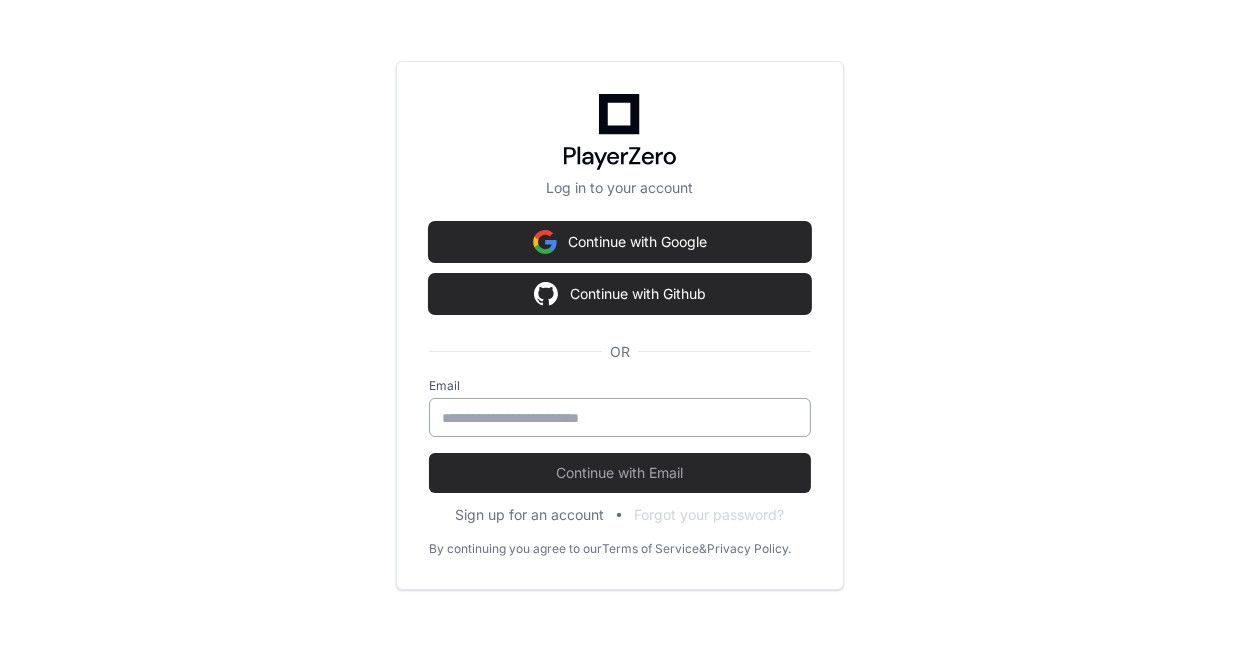 click at bounding box center [620, 418] 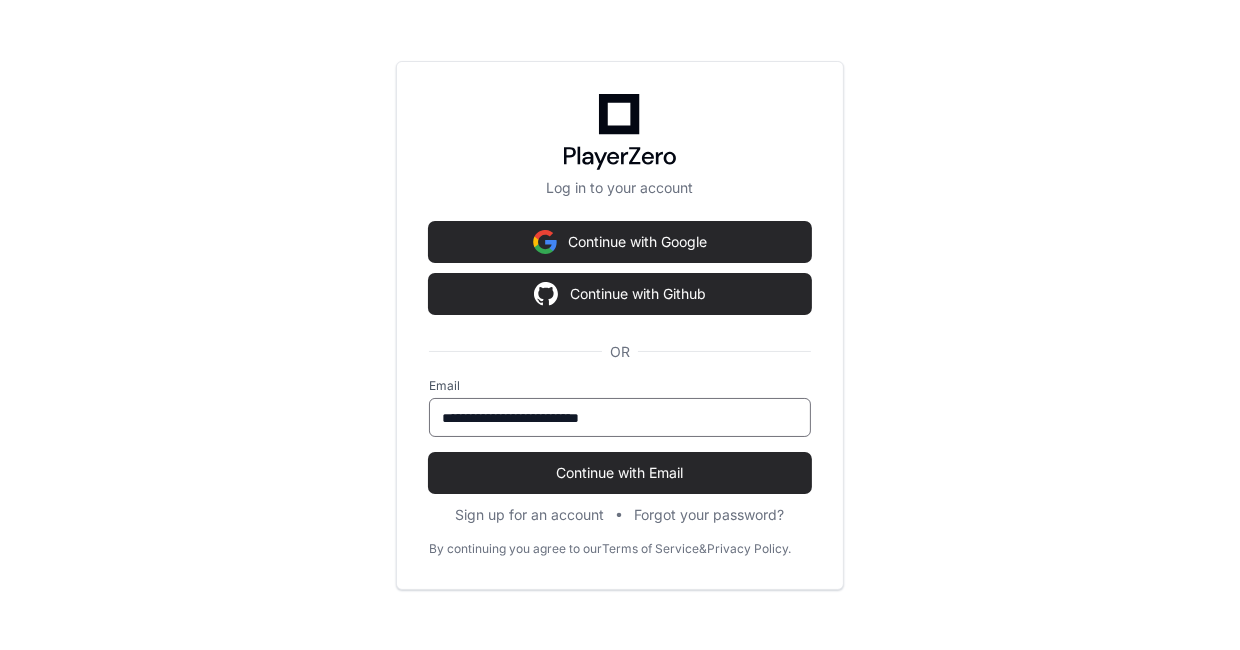 type on "**********" 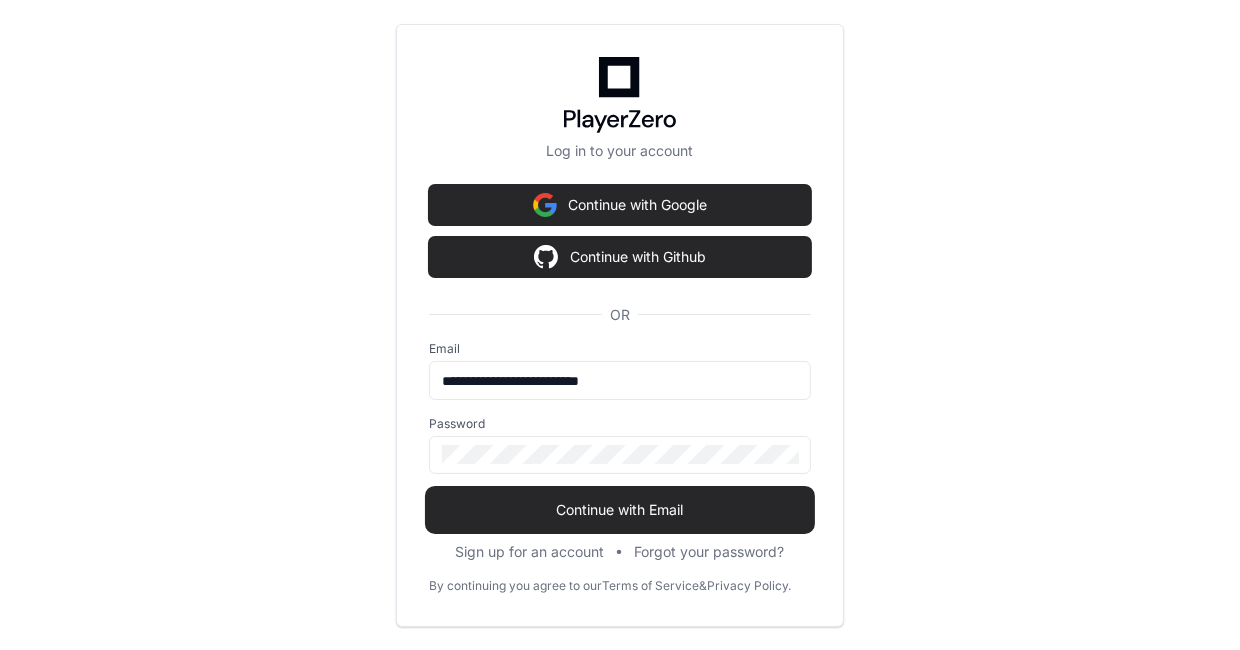 click on "Continue with Email" at bounding box center (620, 510) 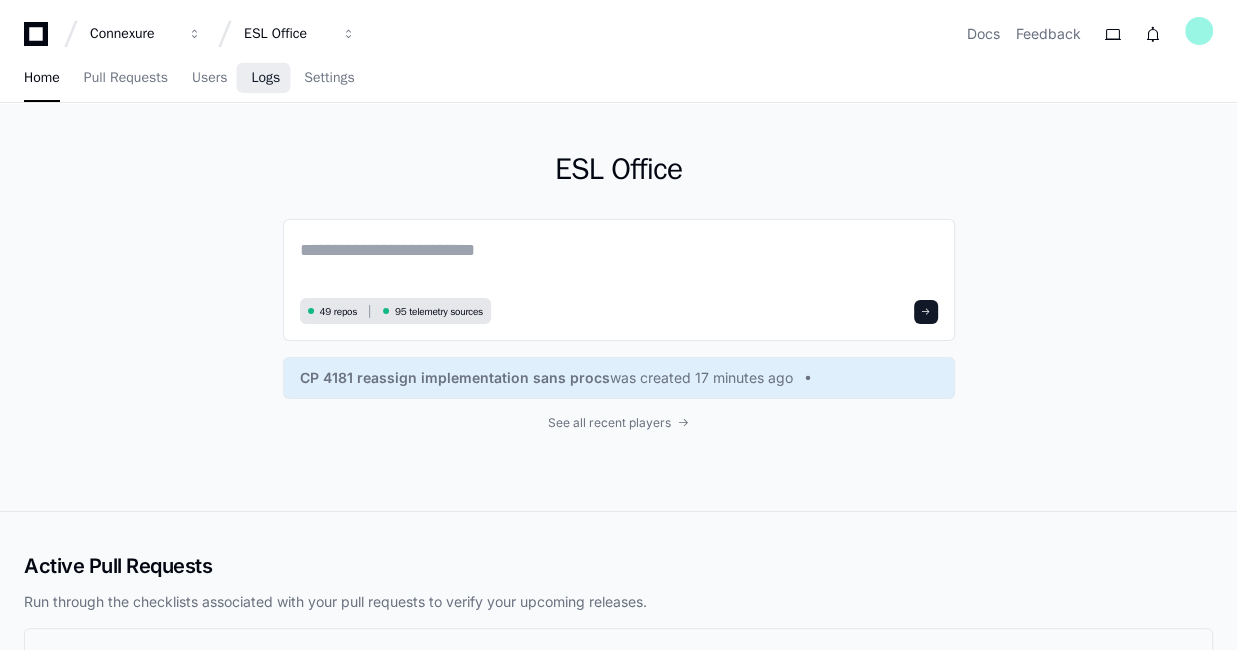 click on "Logs" at bounding box center [265, 78] 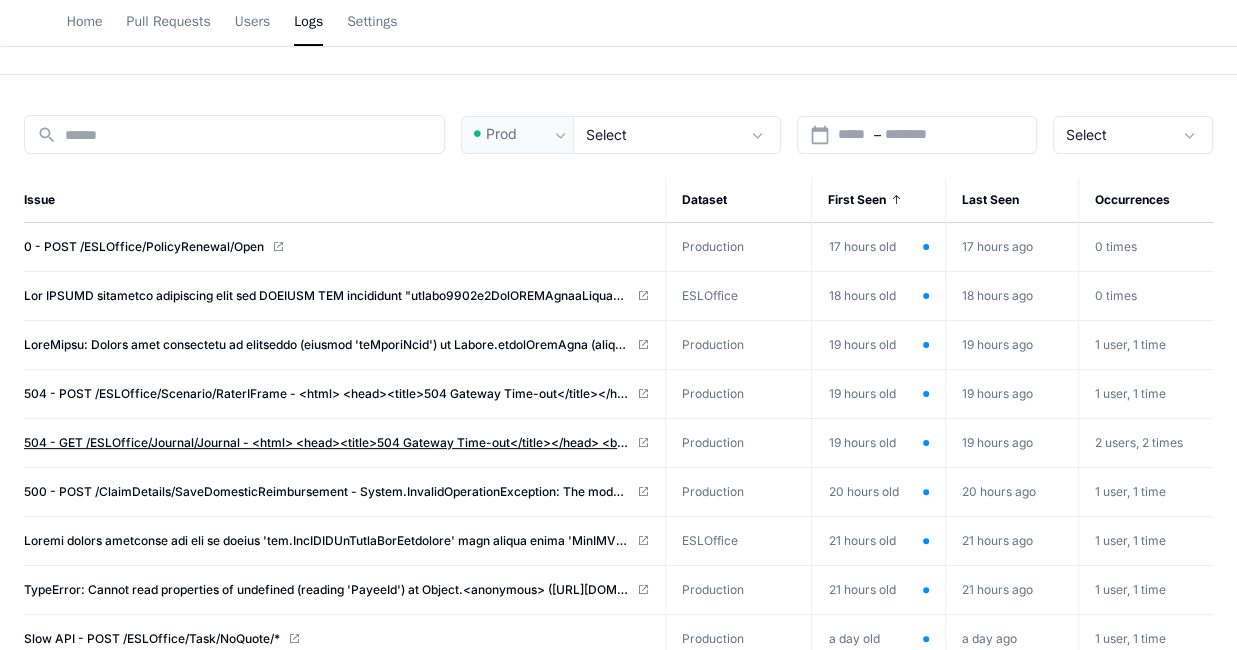scroll, scrollTop: 0, scrollLeft: 0, axis: both 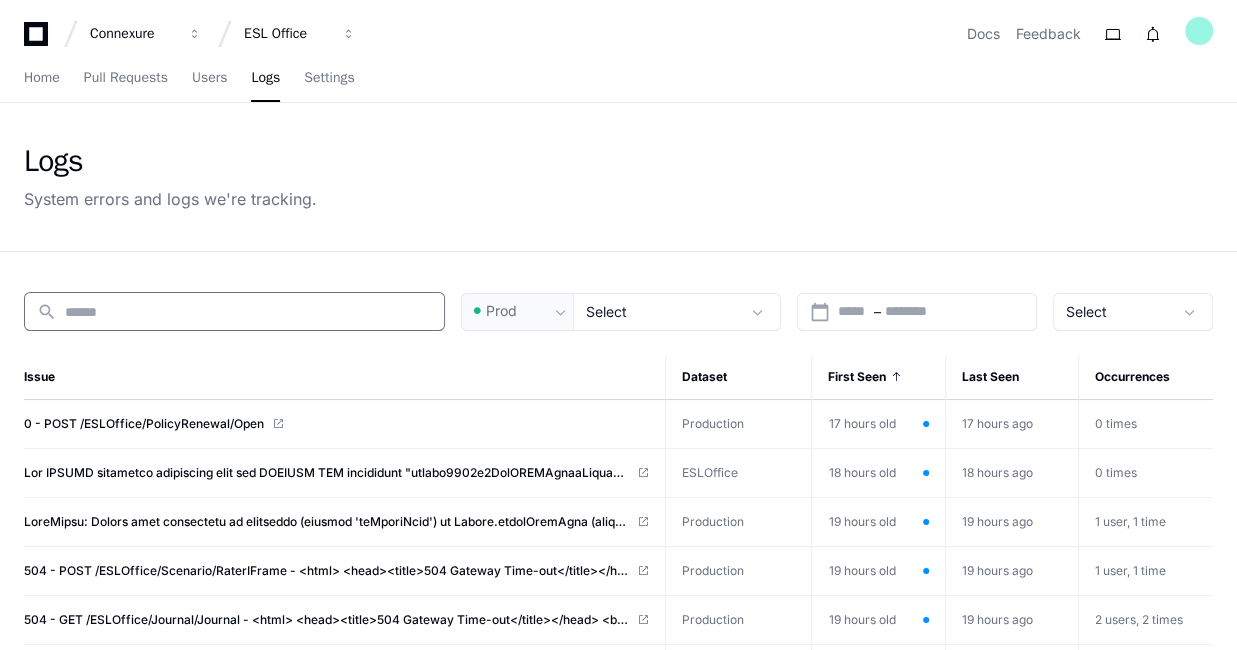 click at bounding box center [248, 312] 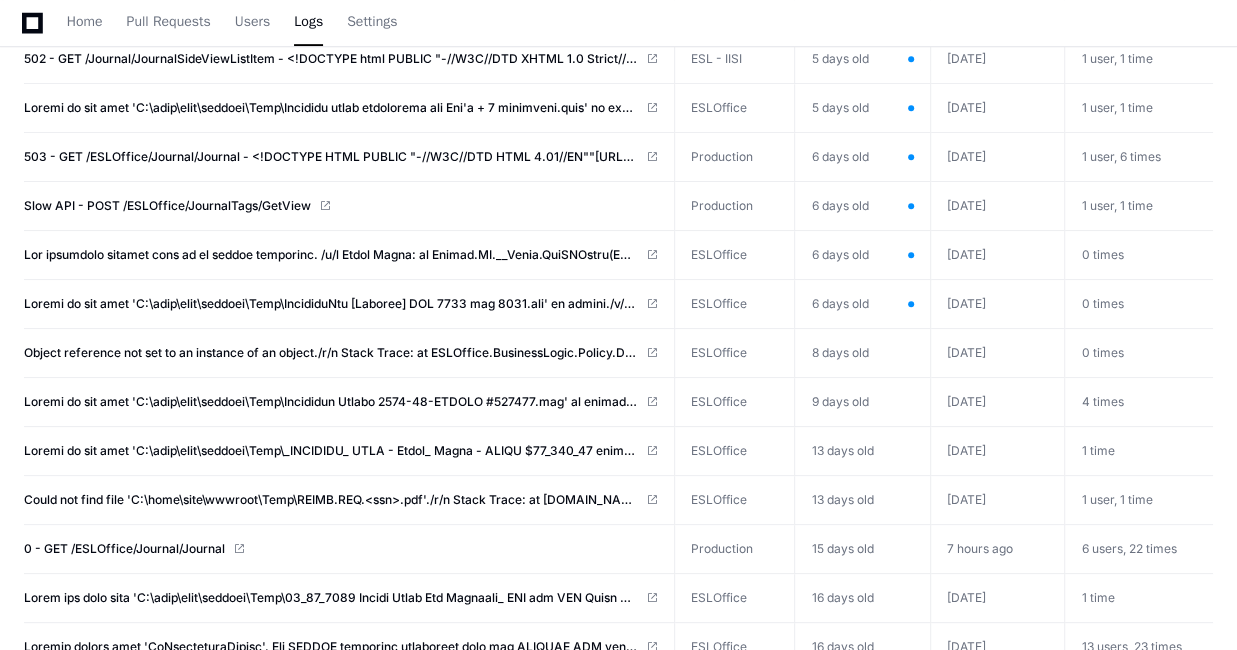 scroll, scrollTop: 755, scrollLeft: 0, axis: vertical 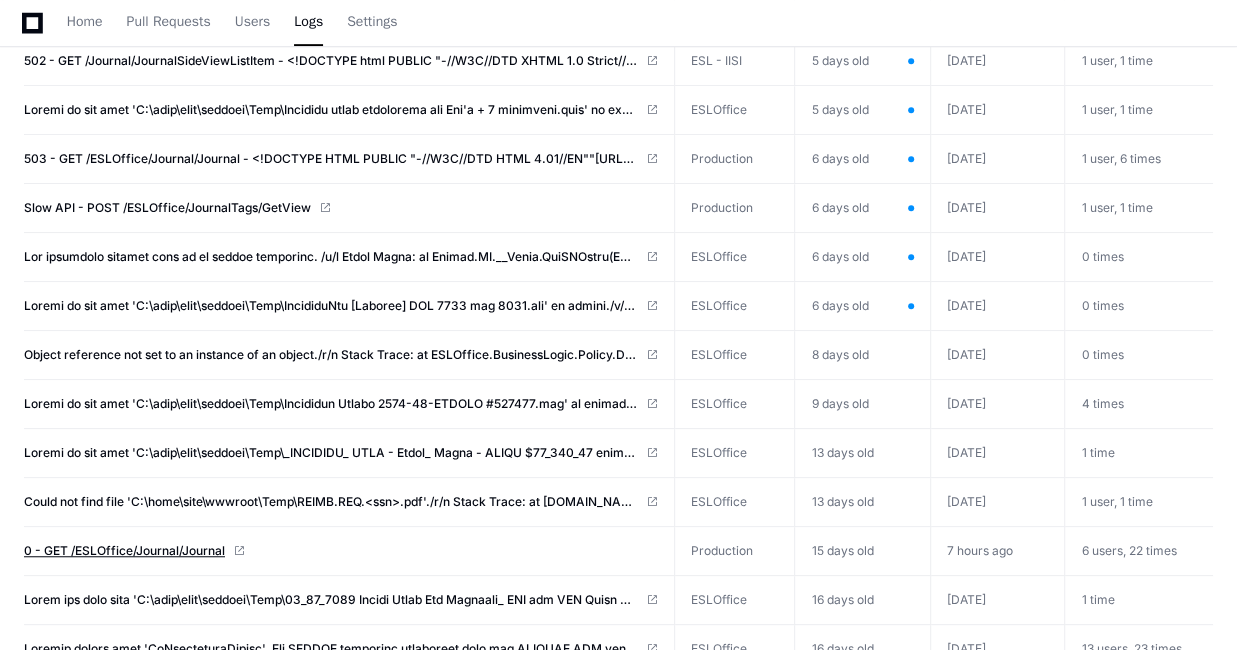 type on "*******" 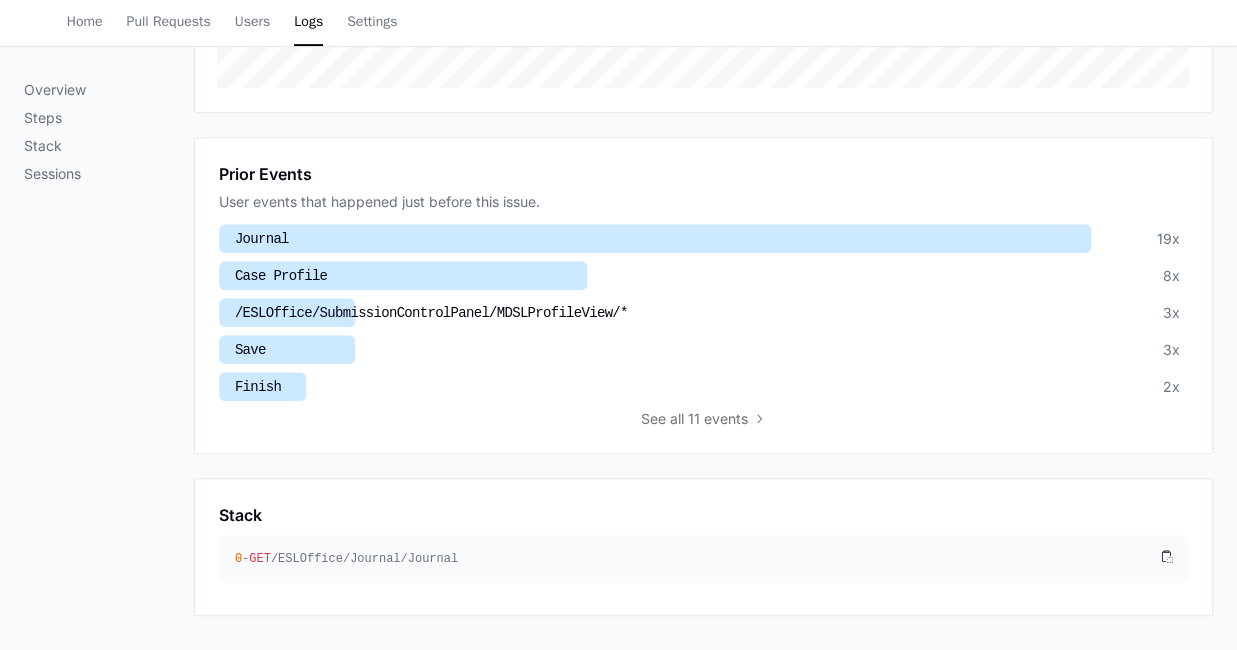 scroll, scrollTop: 601, scrollLeft: 0, axis: vertical 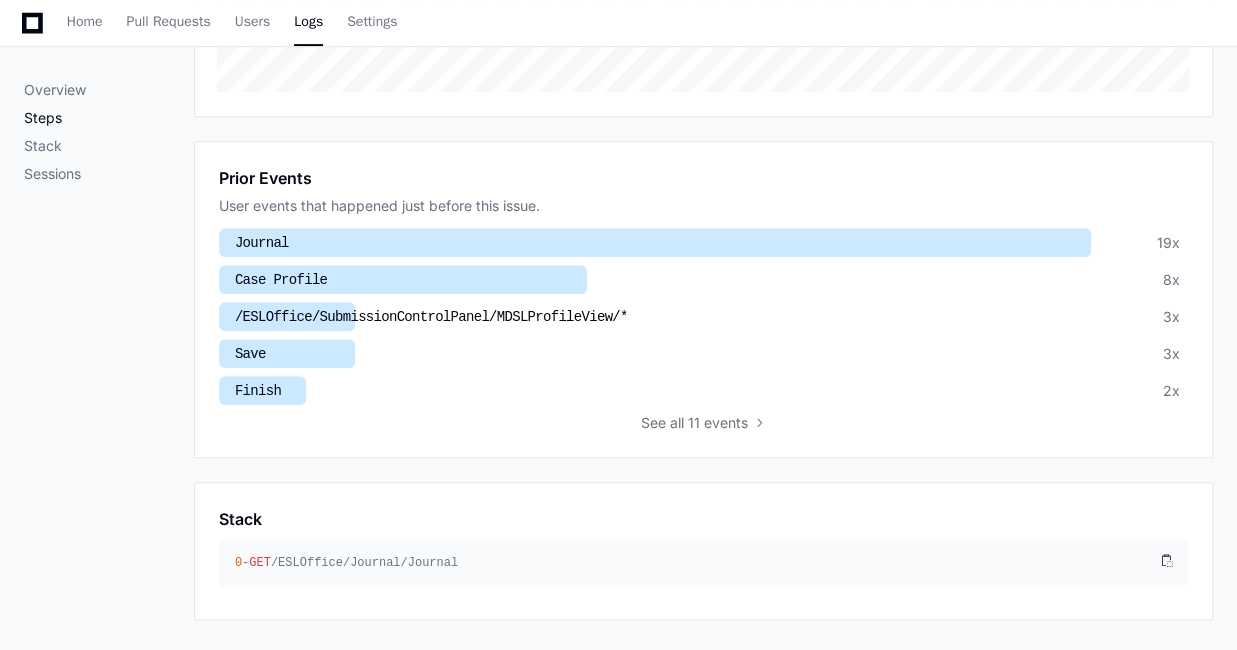 click on "Steps" 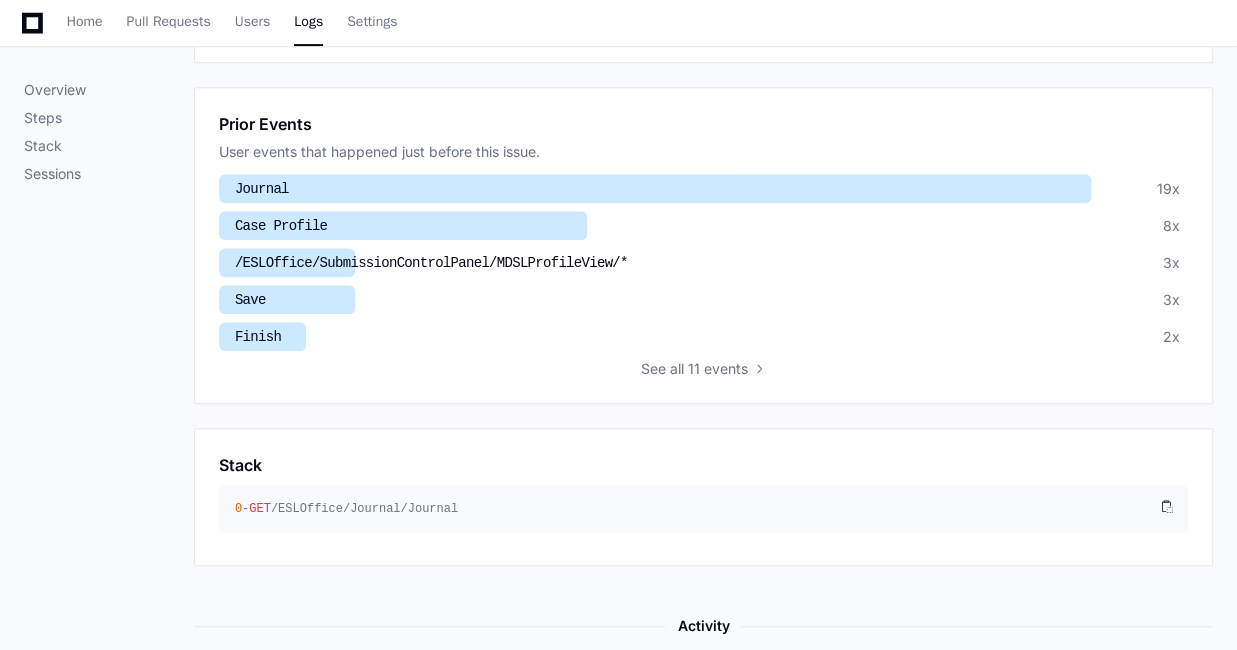 scroll, scrollTop: 667, scrollLeft: 0, axis: vertical 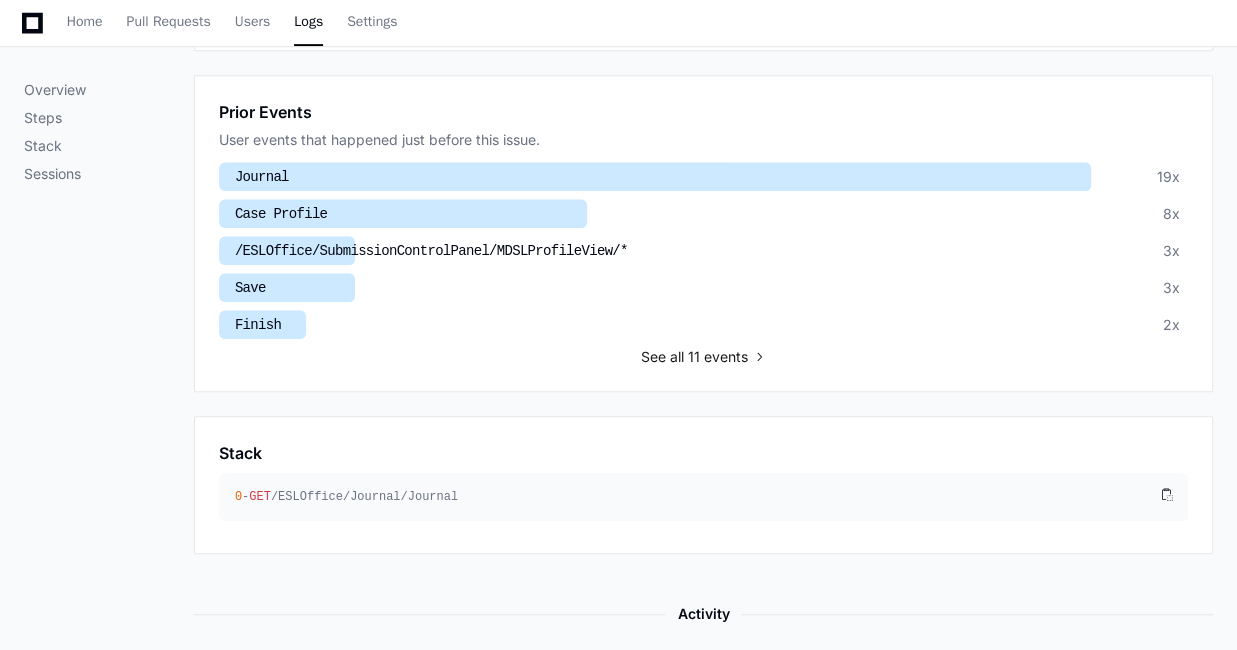 click on "all 11 events" at bounding box center (709, 357) 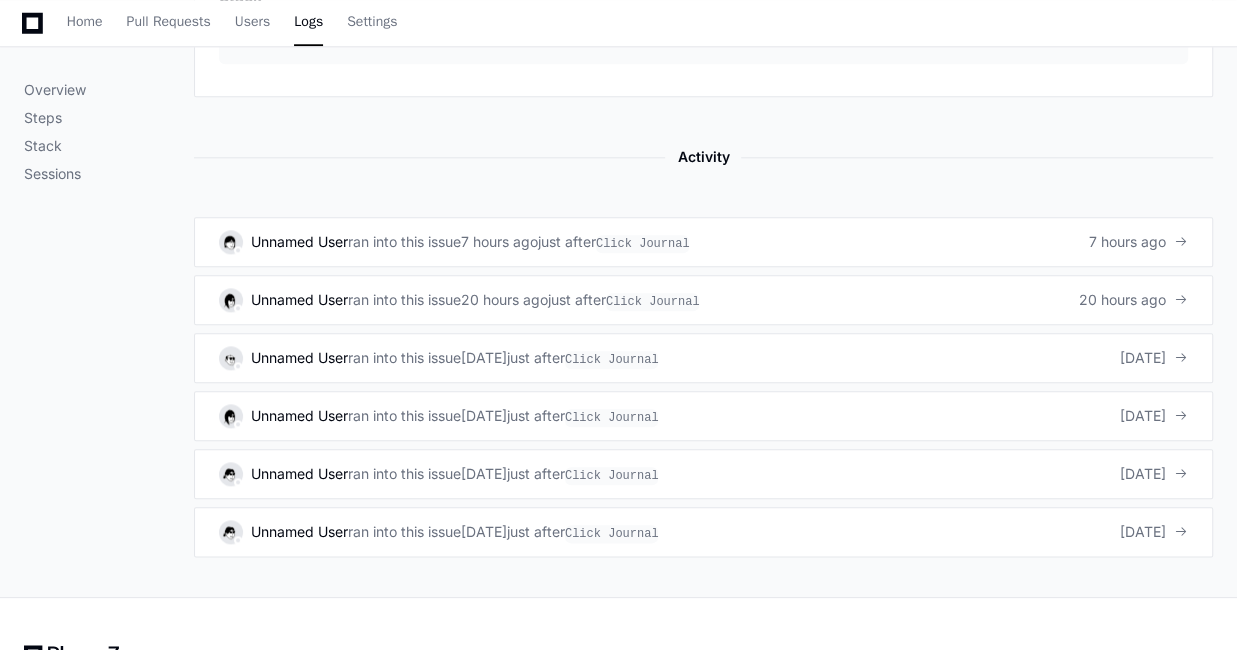 scroll, scrollTop: 1396, scrollLeft: 0, axis: vertical 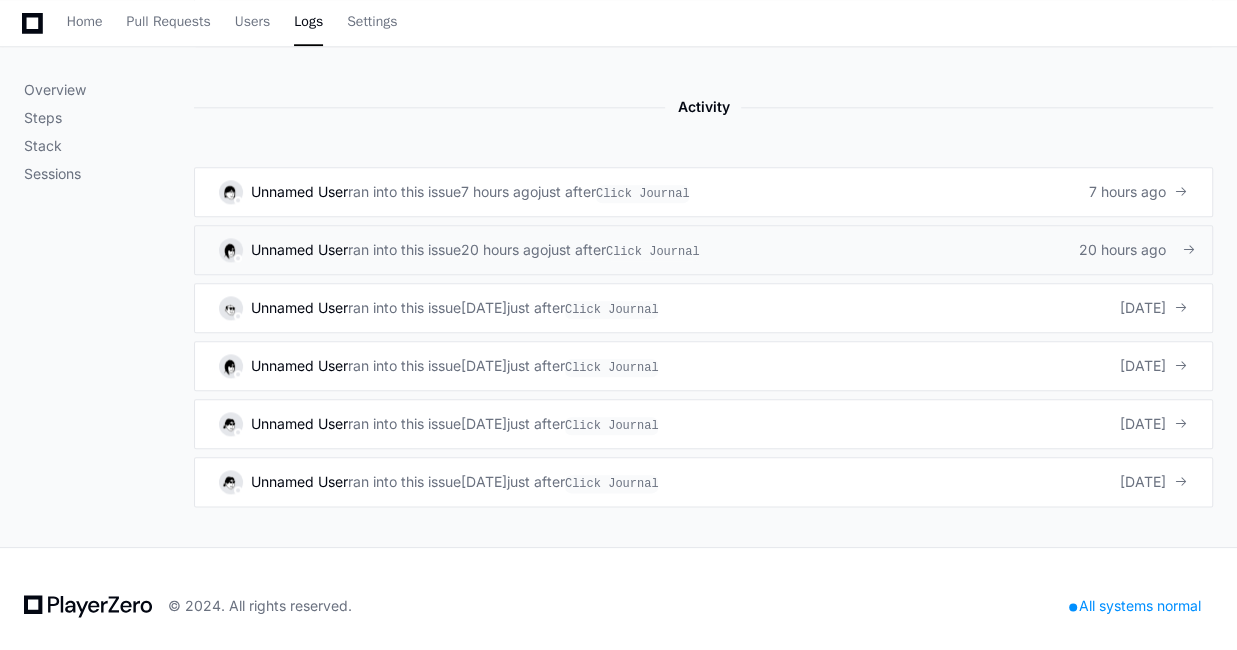 click on "20 hours ago" 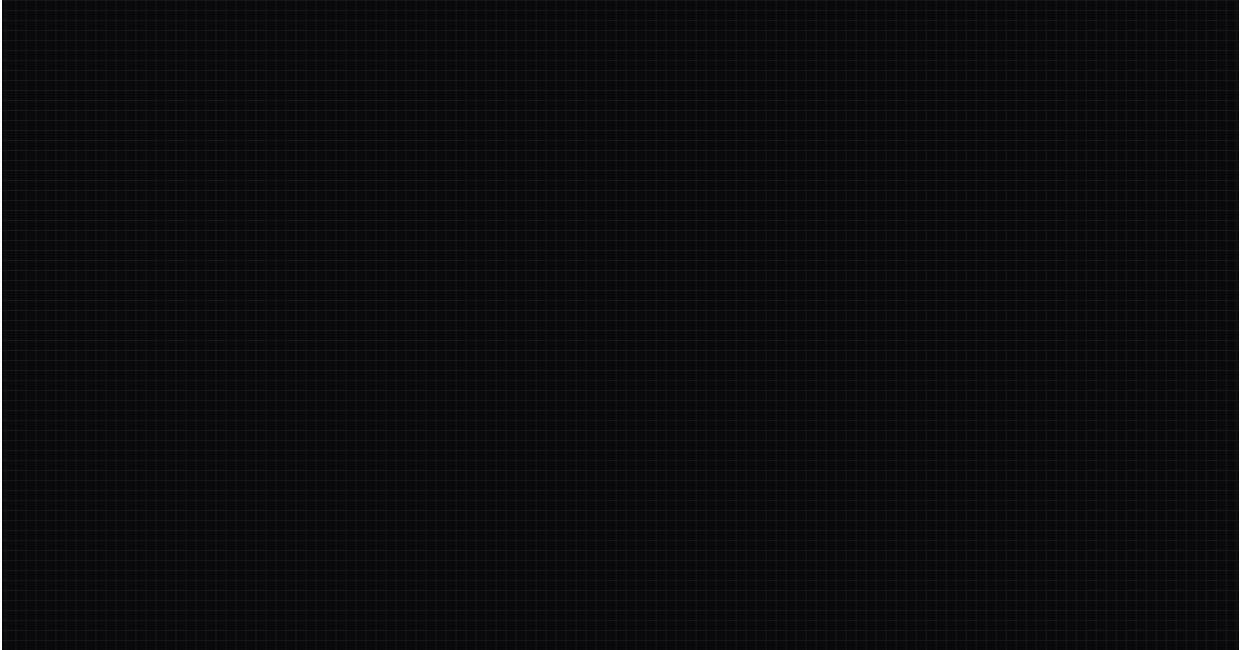 scroll, scrollTop: 0, scrollLeft: 0, axis: both 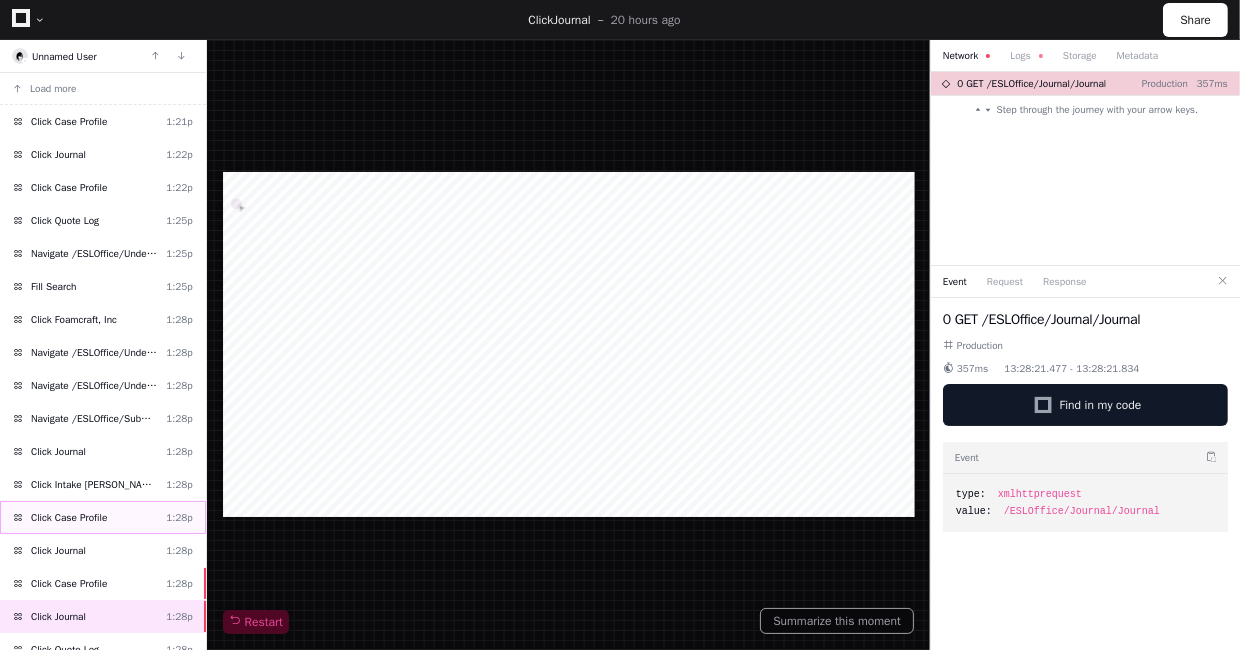 click on "Click Case Profile  1:28p" 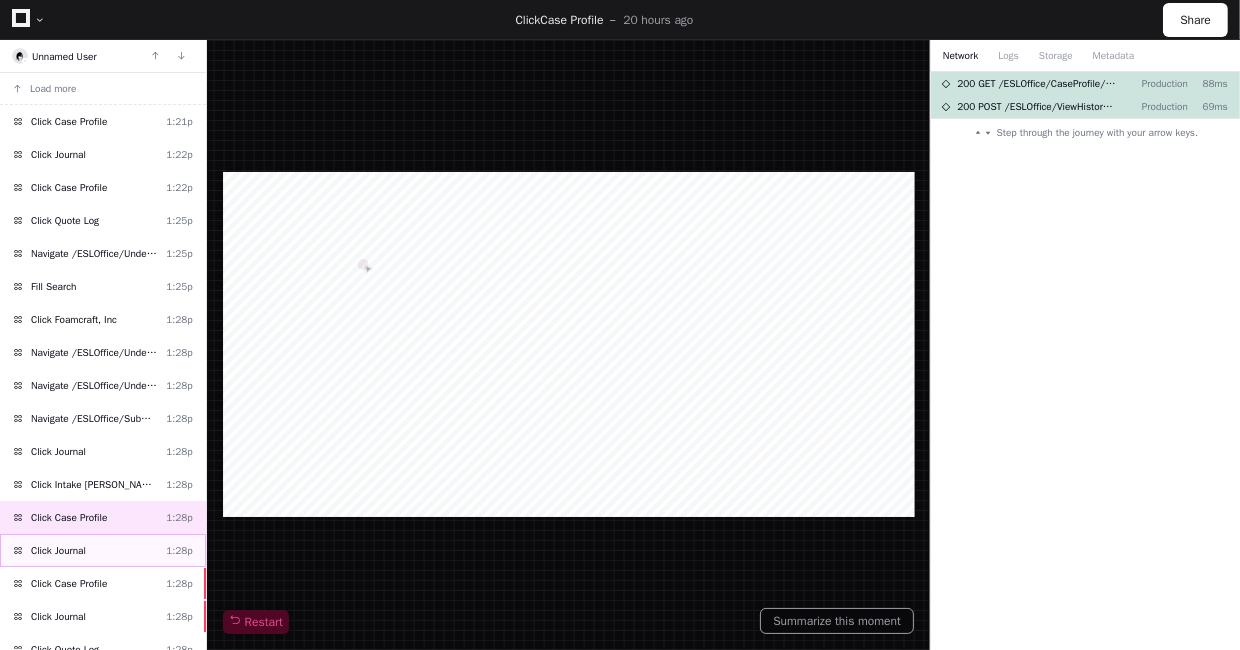 click on "Click Journal  1:28p" 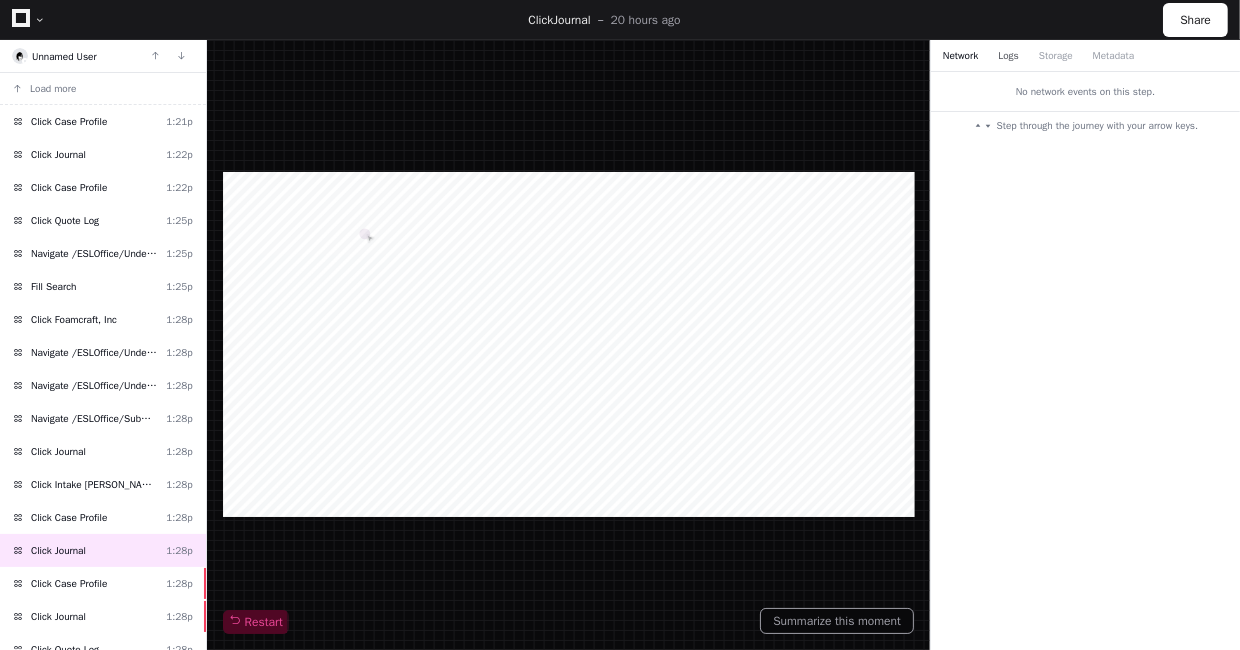 click on "Logs" 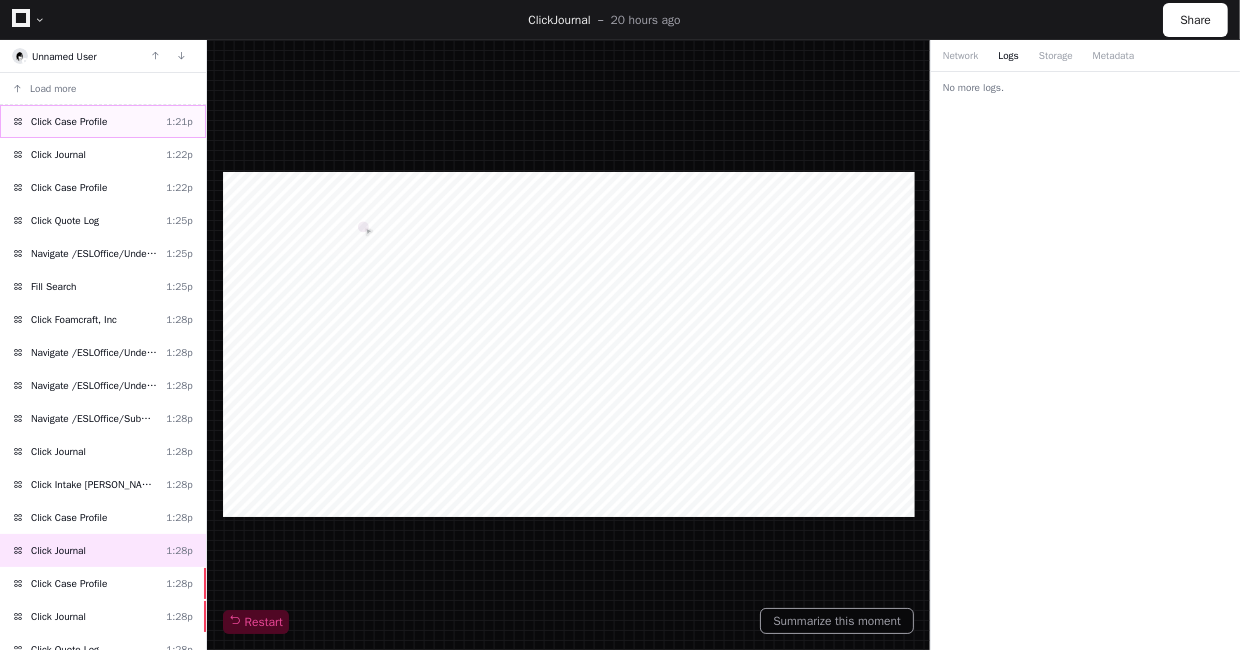 click on "Click Case Profile" 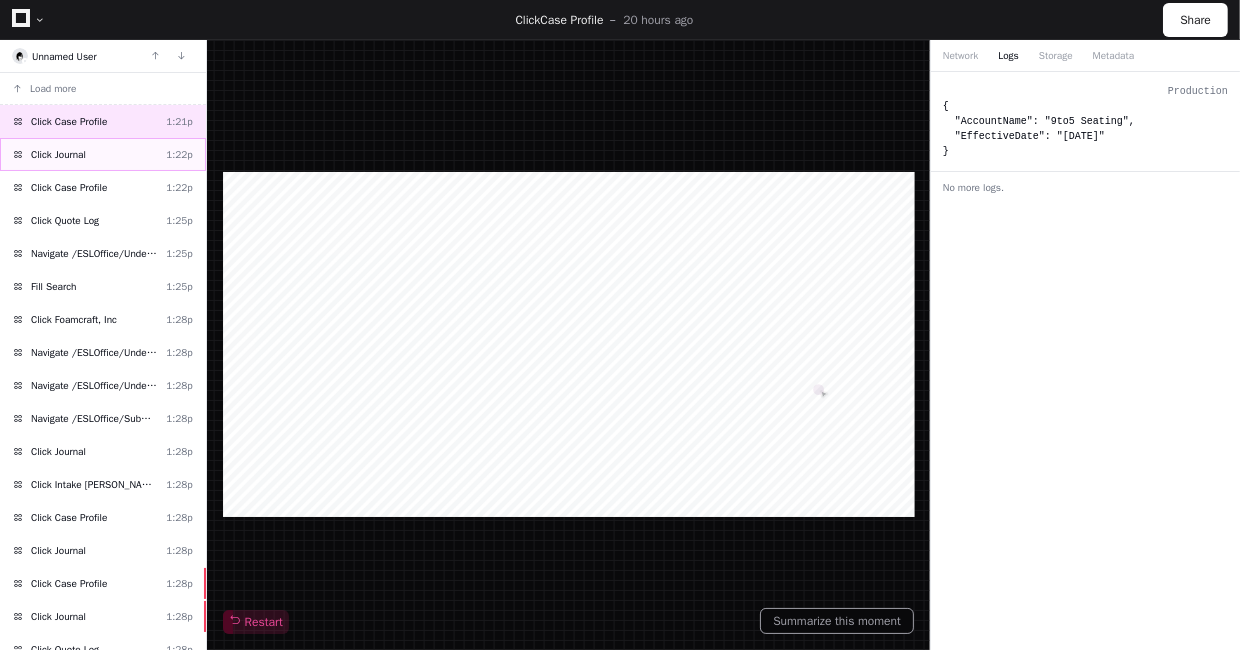 click on "Click Journal" 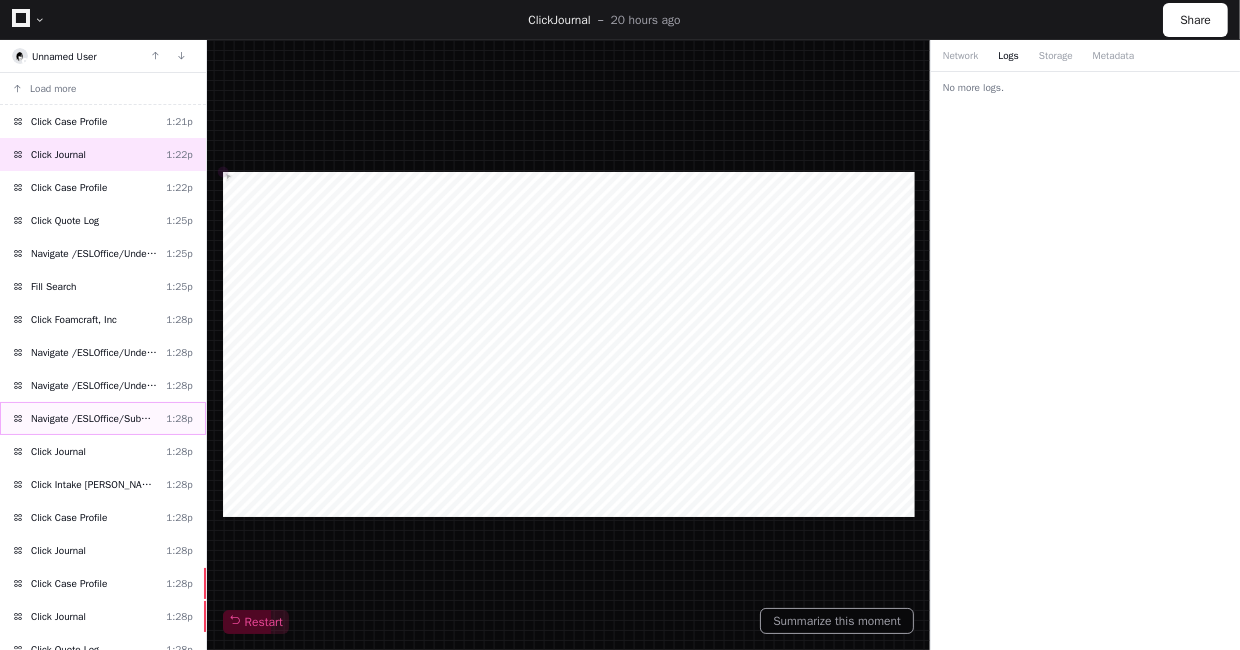 click on "Navigate /ESLOffice/SubmissionControlPanel/MDSLProfileView/*" 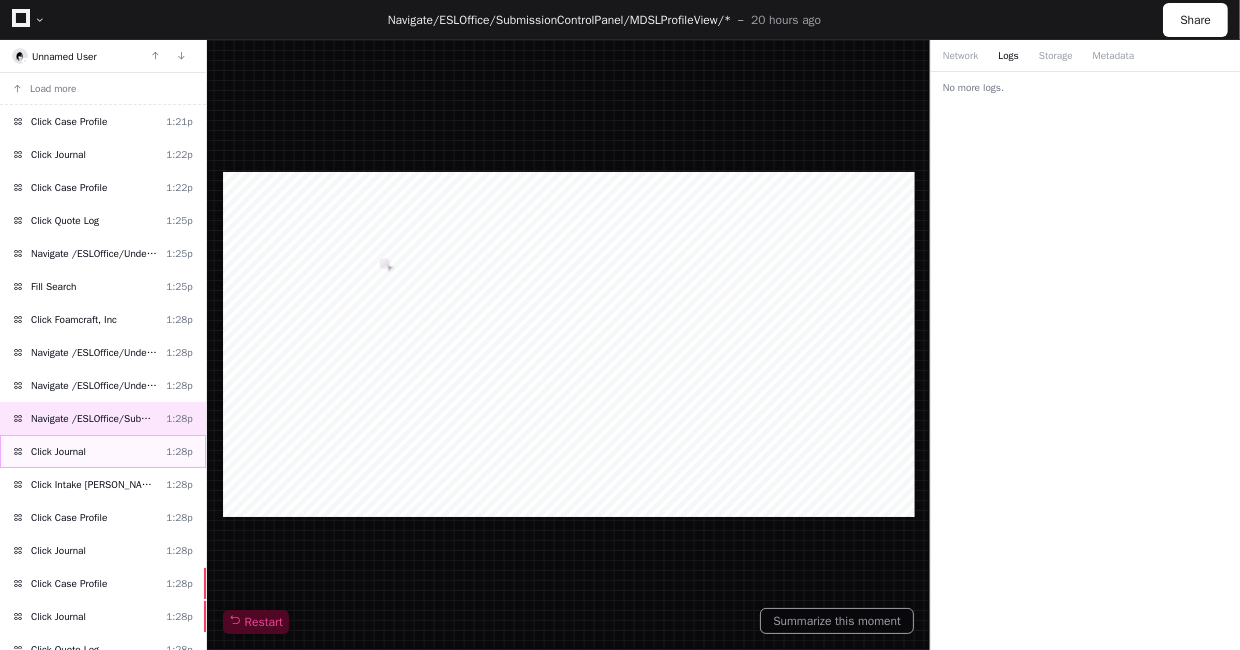 click on "Click Journal  1:28p" 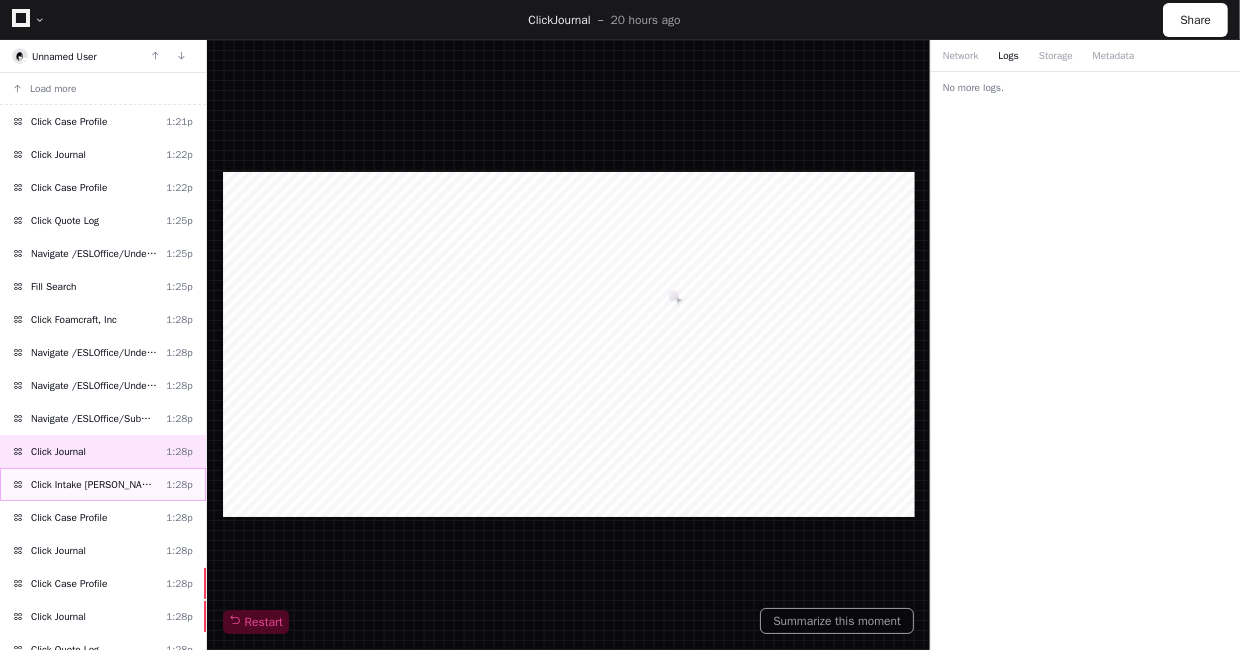click on "Click Intake Lukas Aldama , 7/10/2025 UW - RFP" 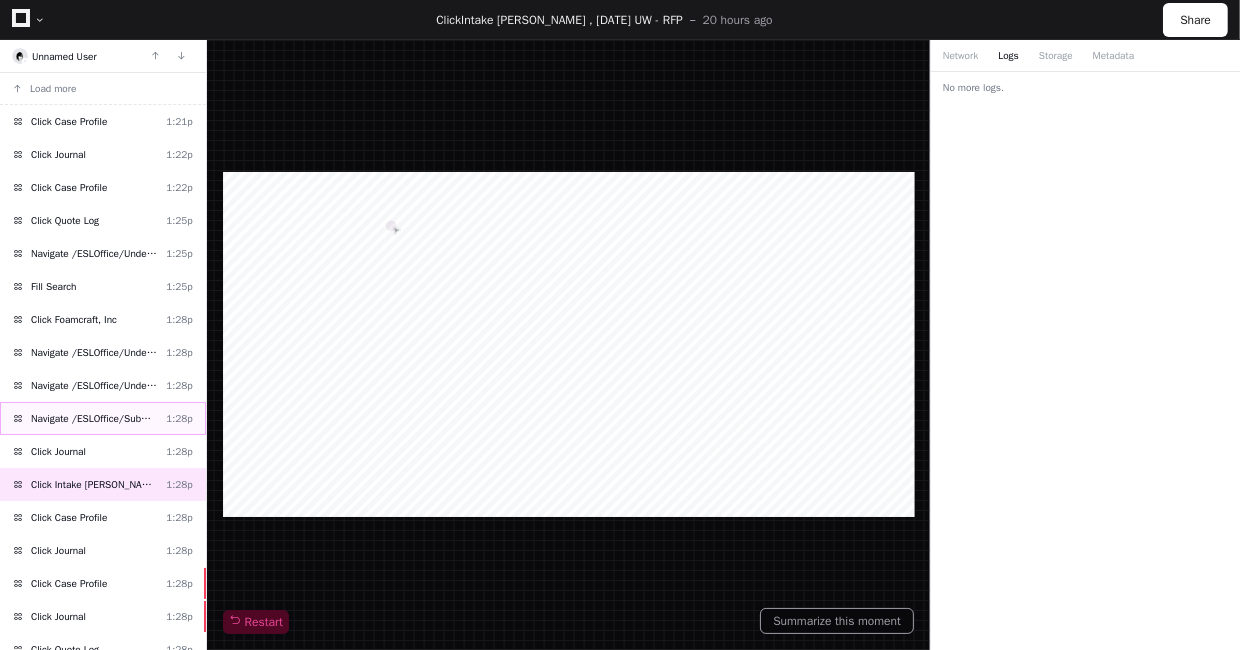 click on "Navigate /ESLOffice/SubmissionControlPanel/MDSLProfileView/*" 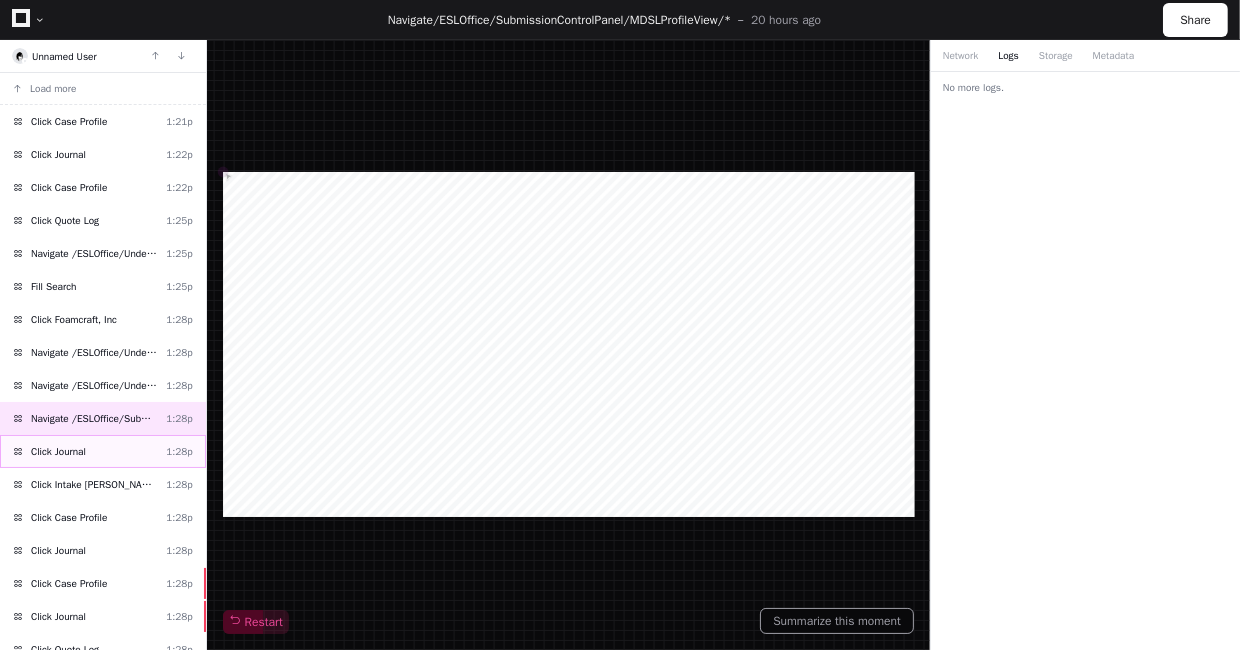 click on "Click Journal" 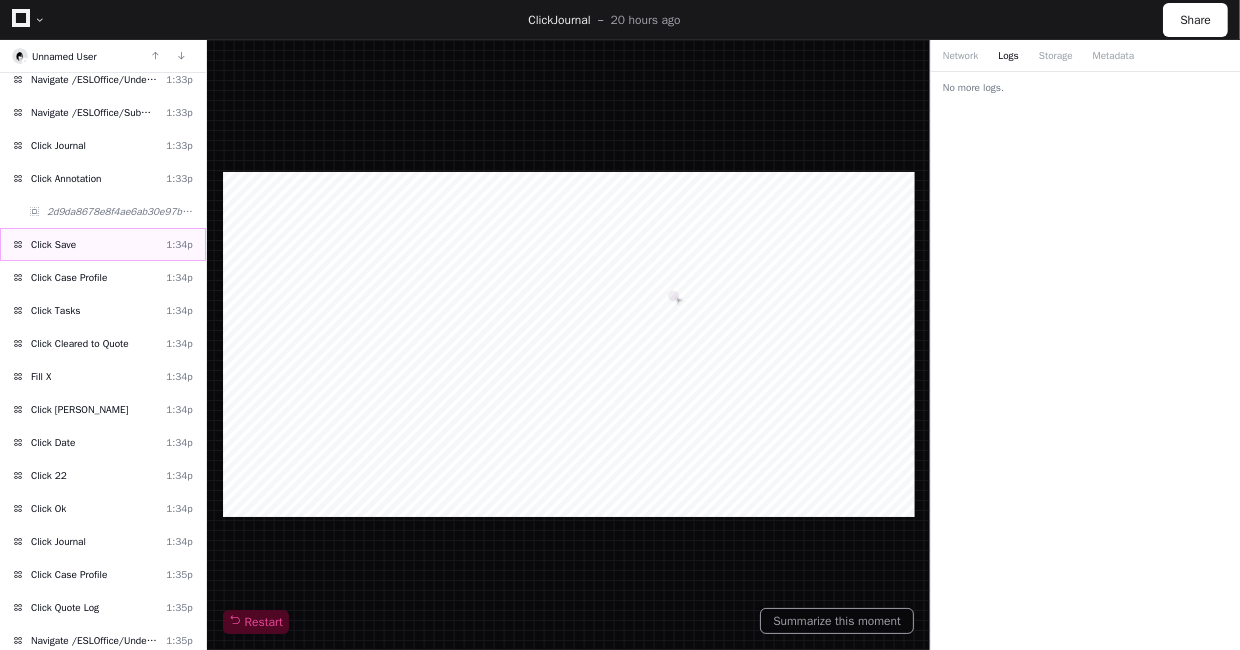 scroll, scrollTop: 1481, scrollLeft: 0, axis: vertical 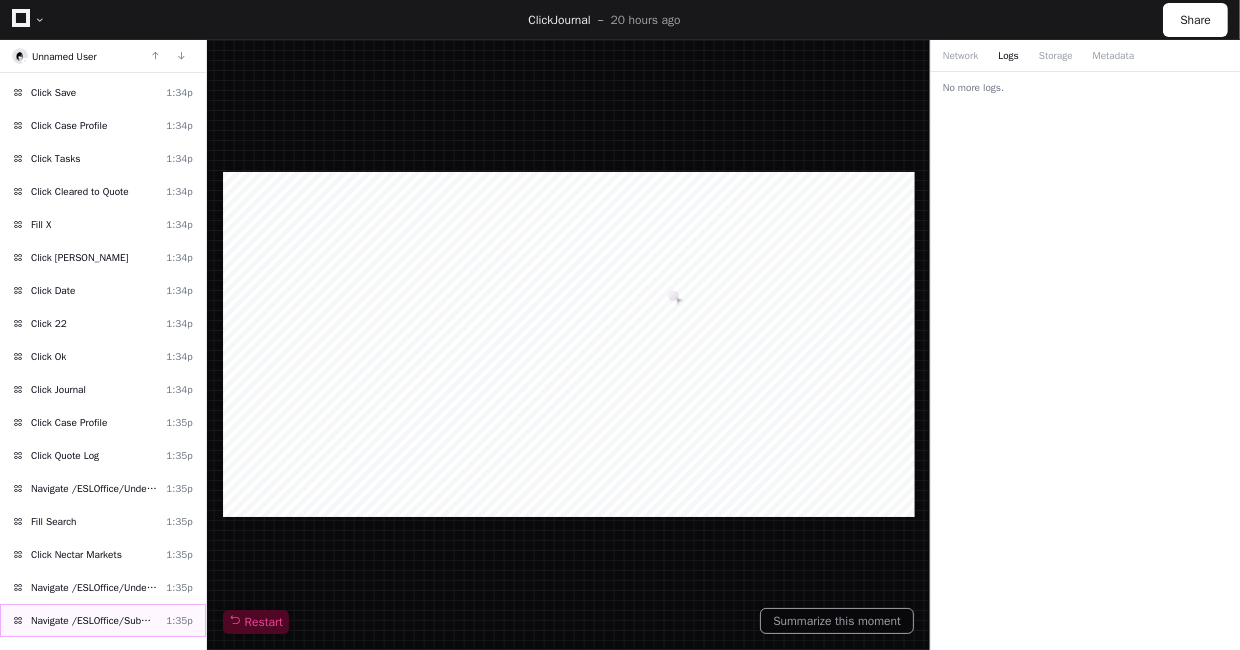 click on "Navigate /ESLOffice/SubmissionControlPanel/MDSLProfileView/*" 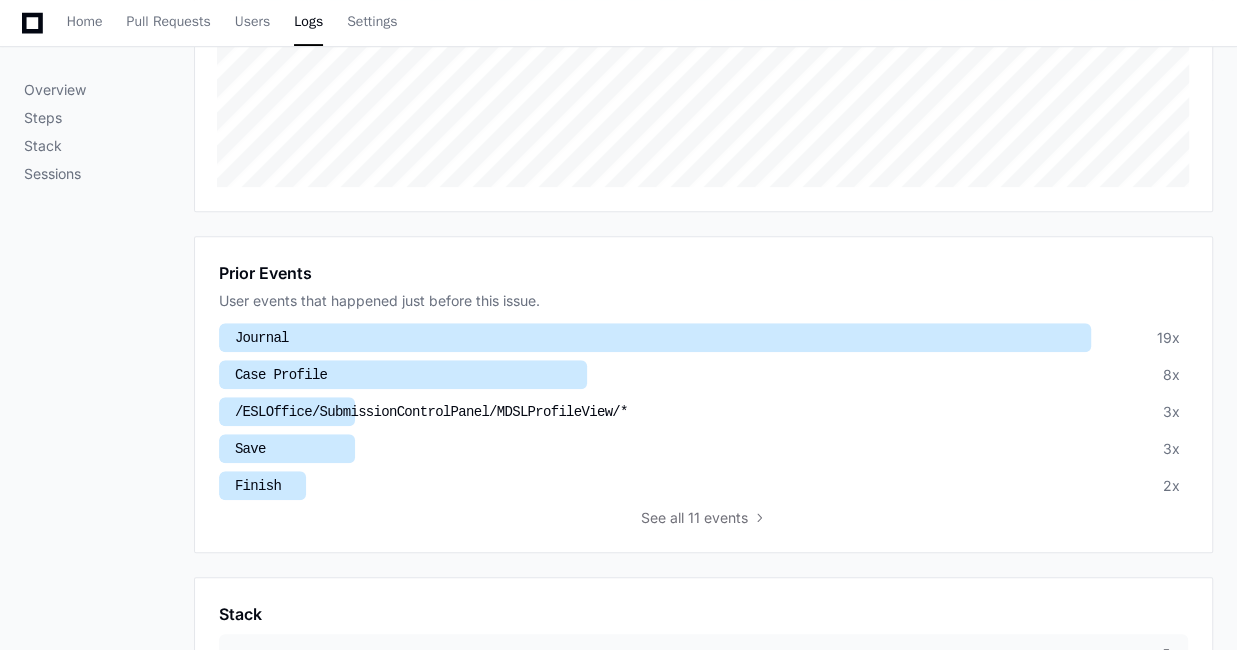 scroll, scrollTop: 457, scrollLeft: 0, axis: vertical 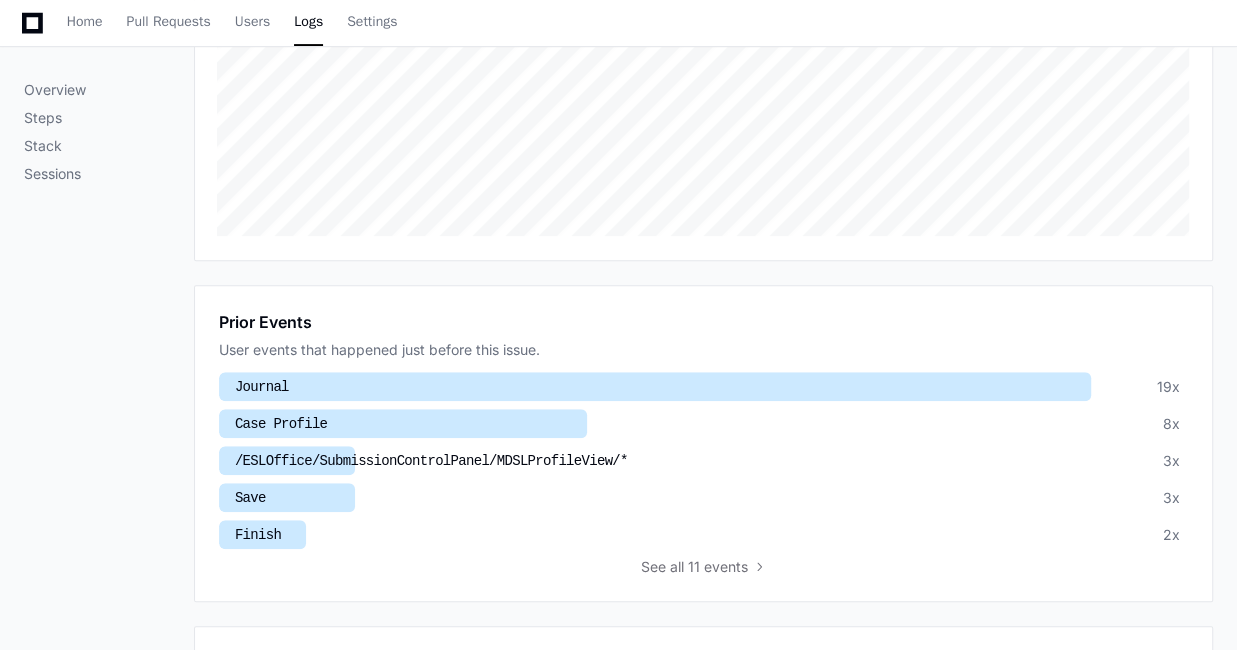 click on "/ESLOffice/SubmissionControlPanel/MDSLProfileView/*" at bounding box center (431, 461) 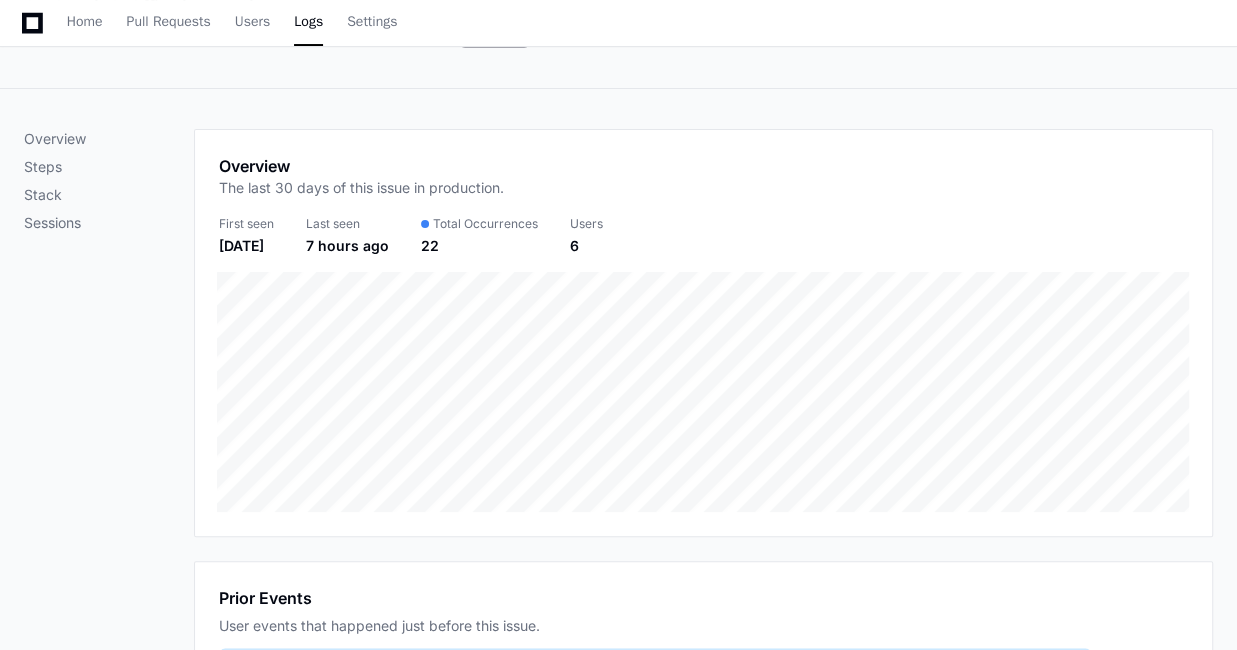 scroll, scrollTop: 158, scrollLeft: 0, axis: vertical 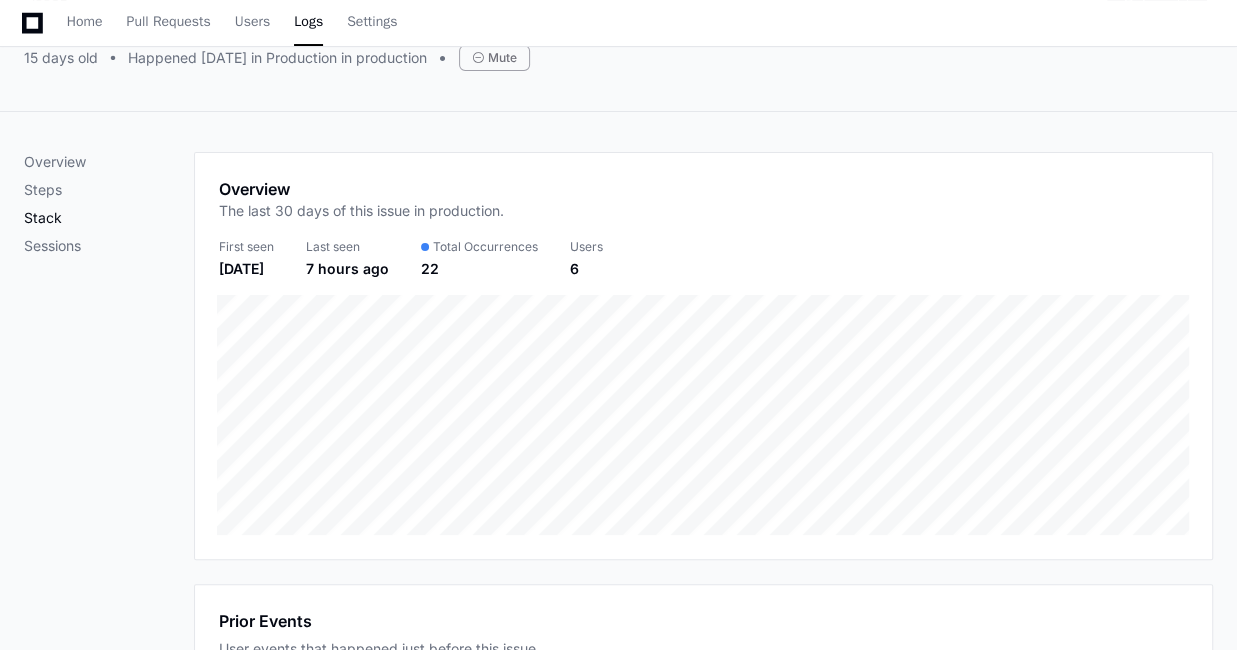 click on "Stack" 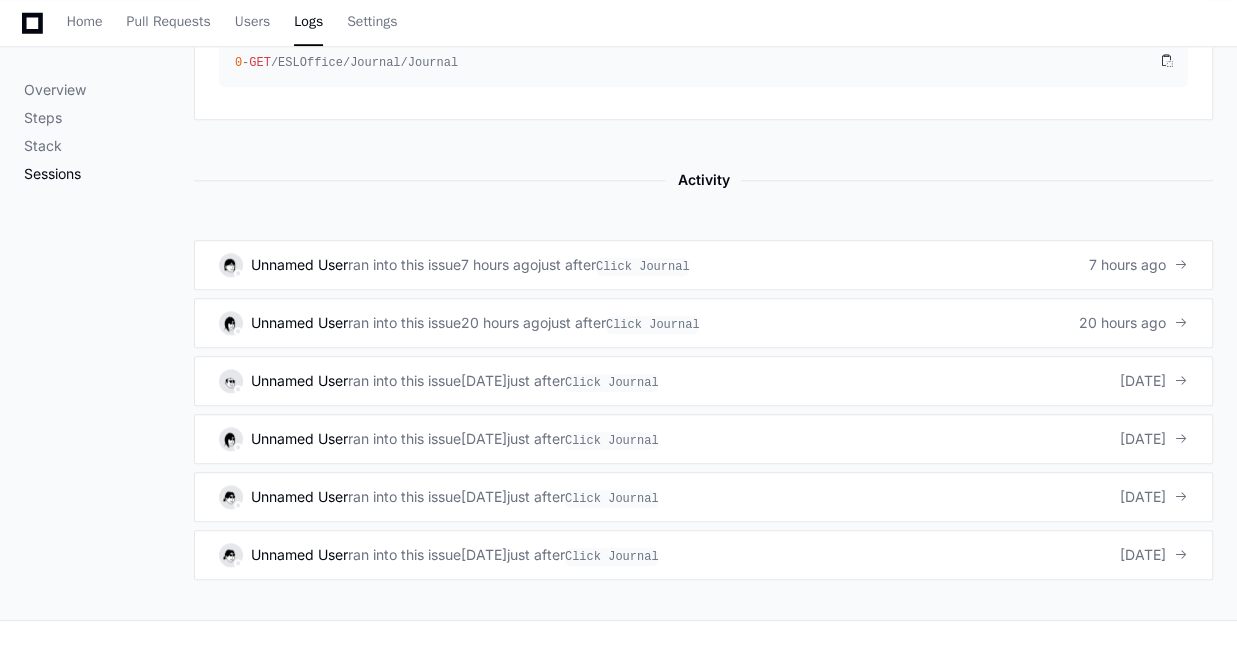 click on "Sessions" 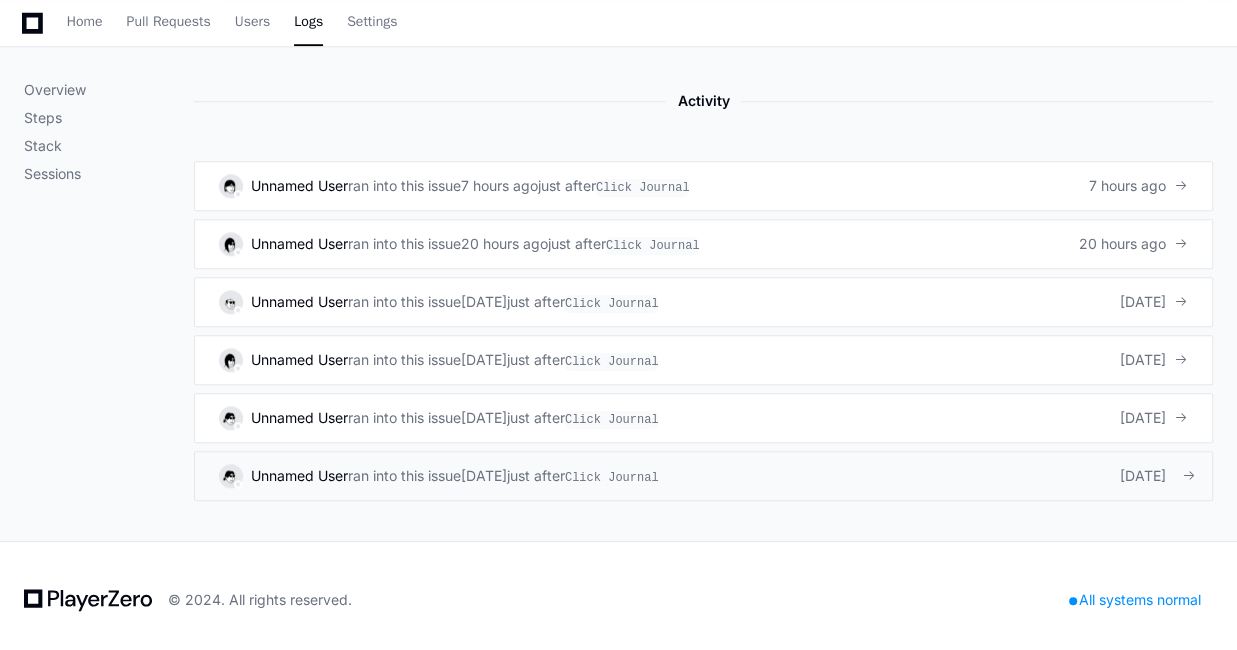 click on "Unnamed User  ran into this issue   2 days ago    just after  Click Journal" 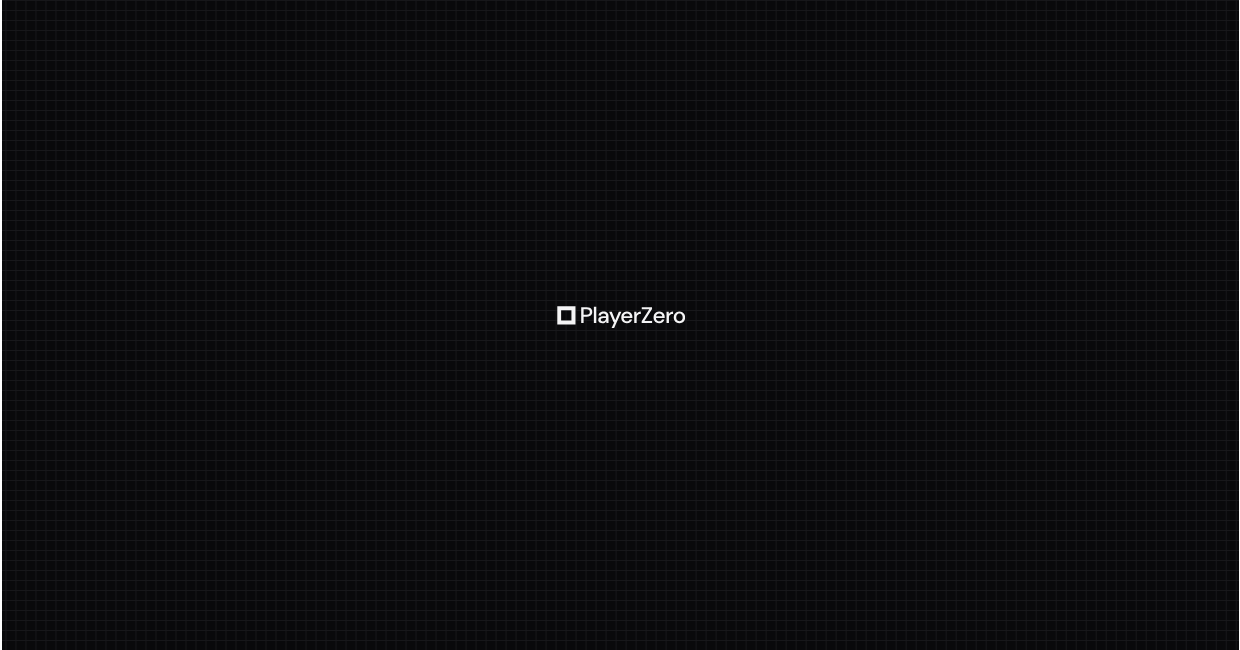 scroll, scrollTop: 0, scrollLeft: 0, axis: both 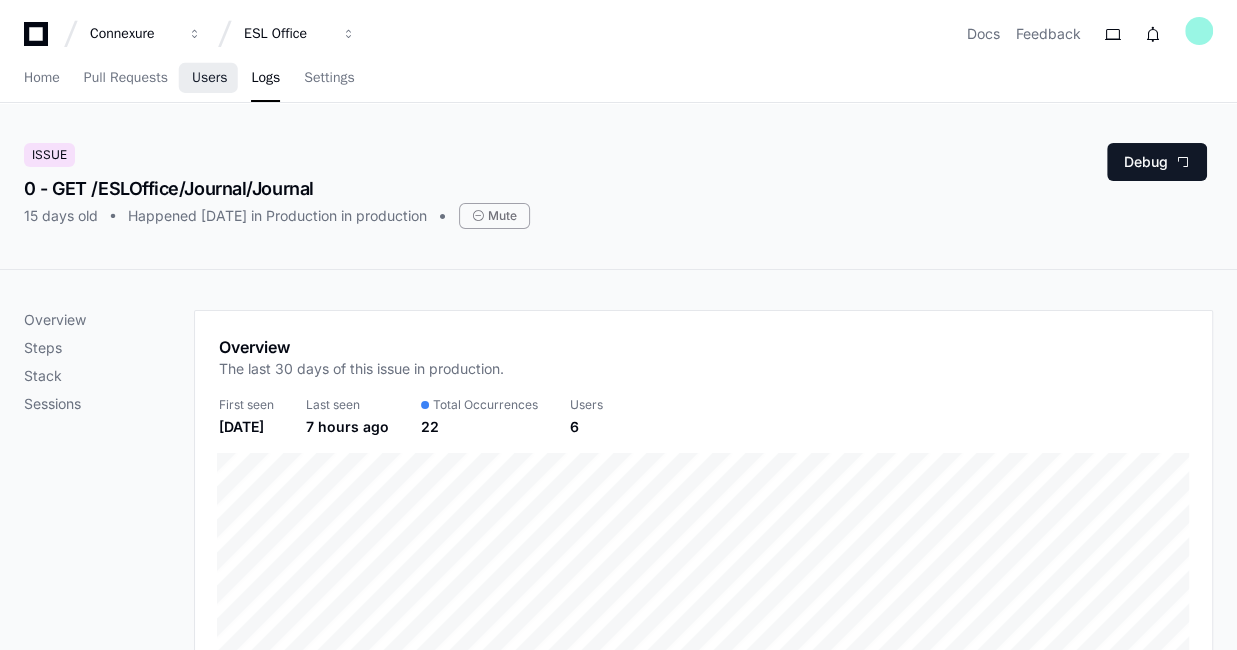 click on "Users" at bounding box center [210, 78] 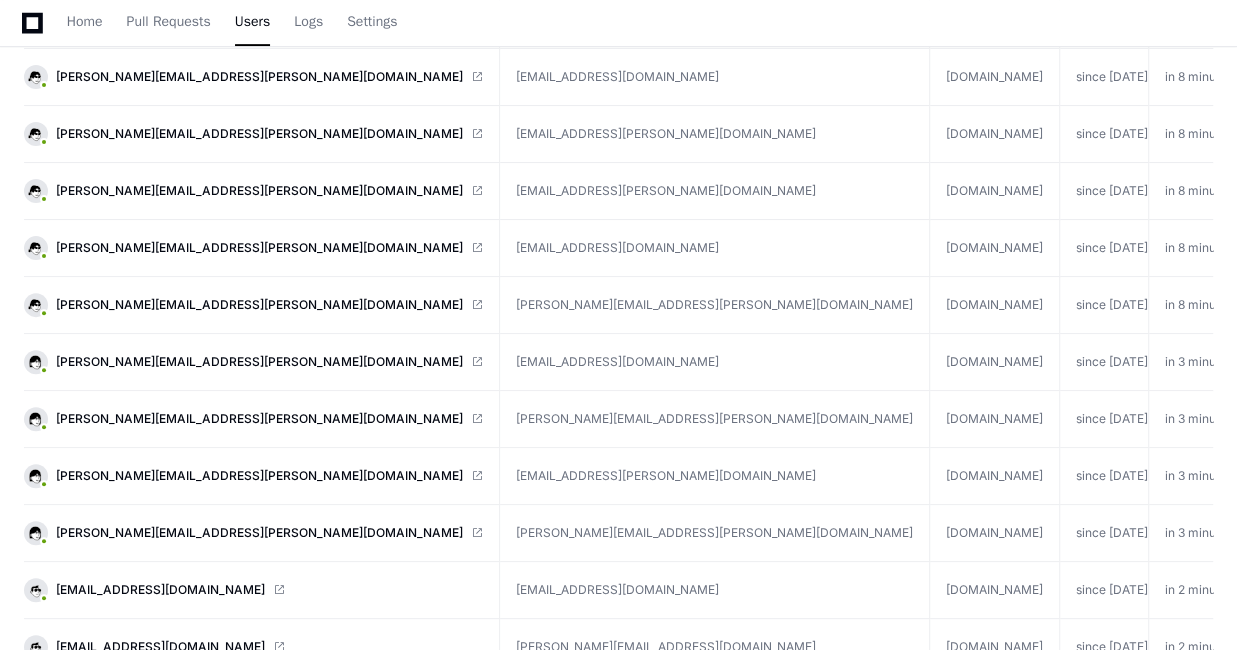 scroll, scrollTop: 0, scrollLeft: 0, axis: both 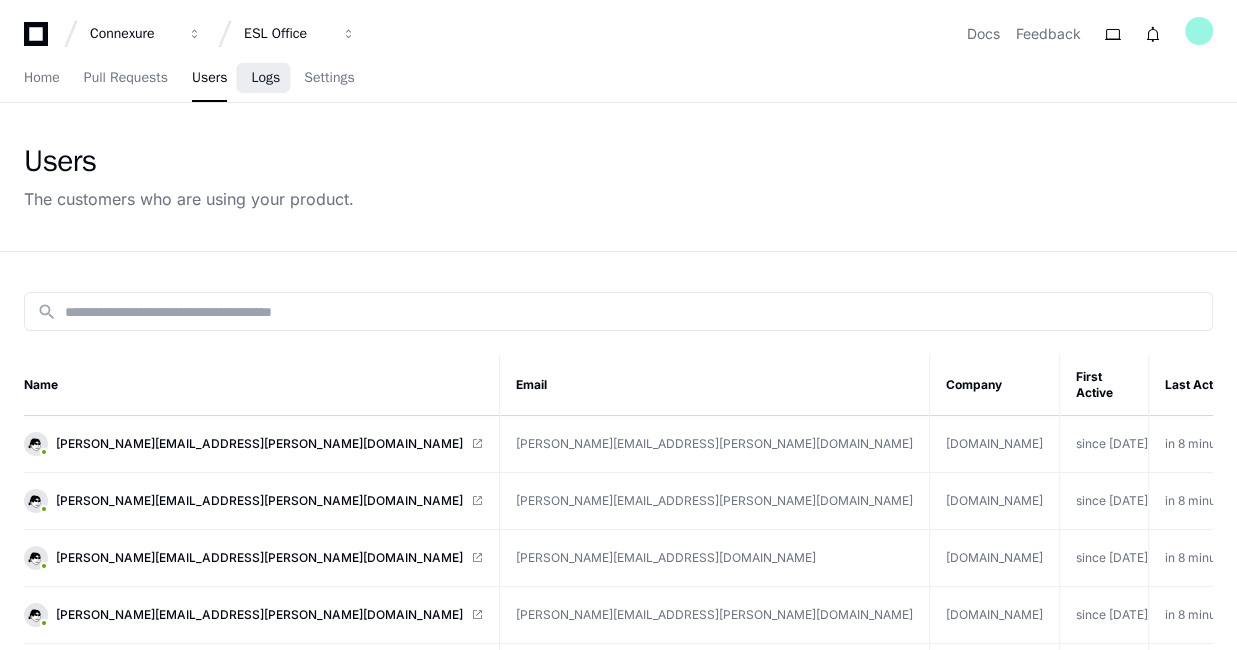 click on "Logs" at bounding box center [265, 79] 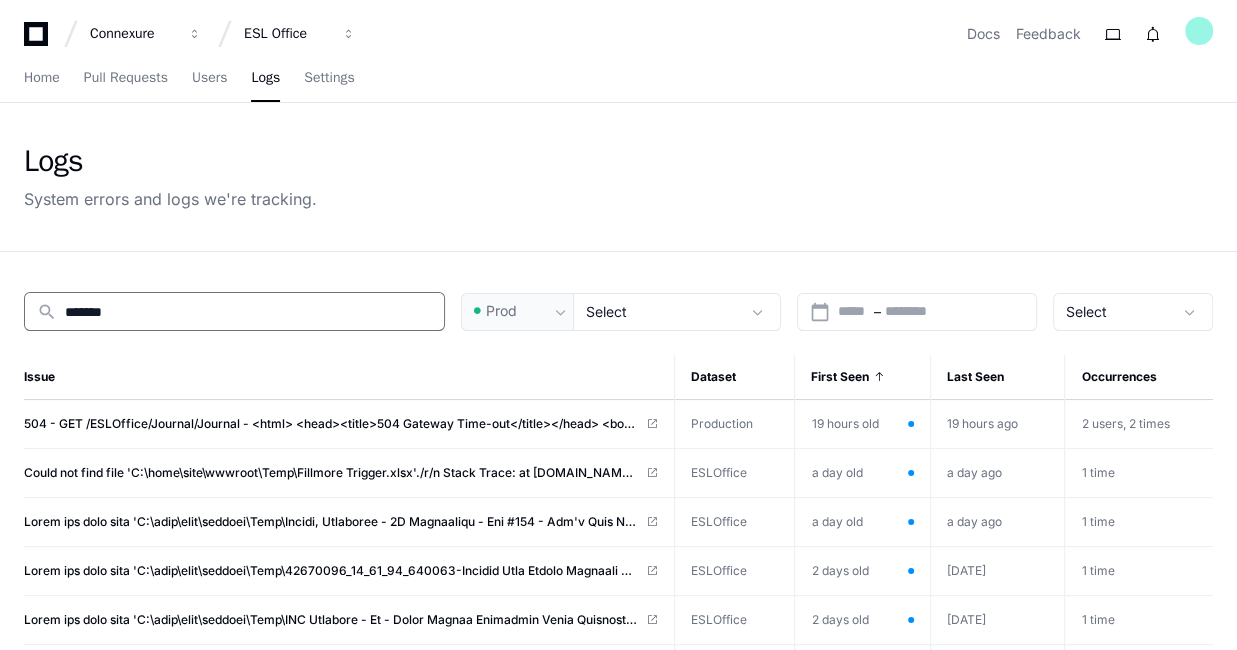 click on "*******" at bounding box center (248, 312) 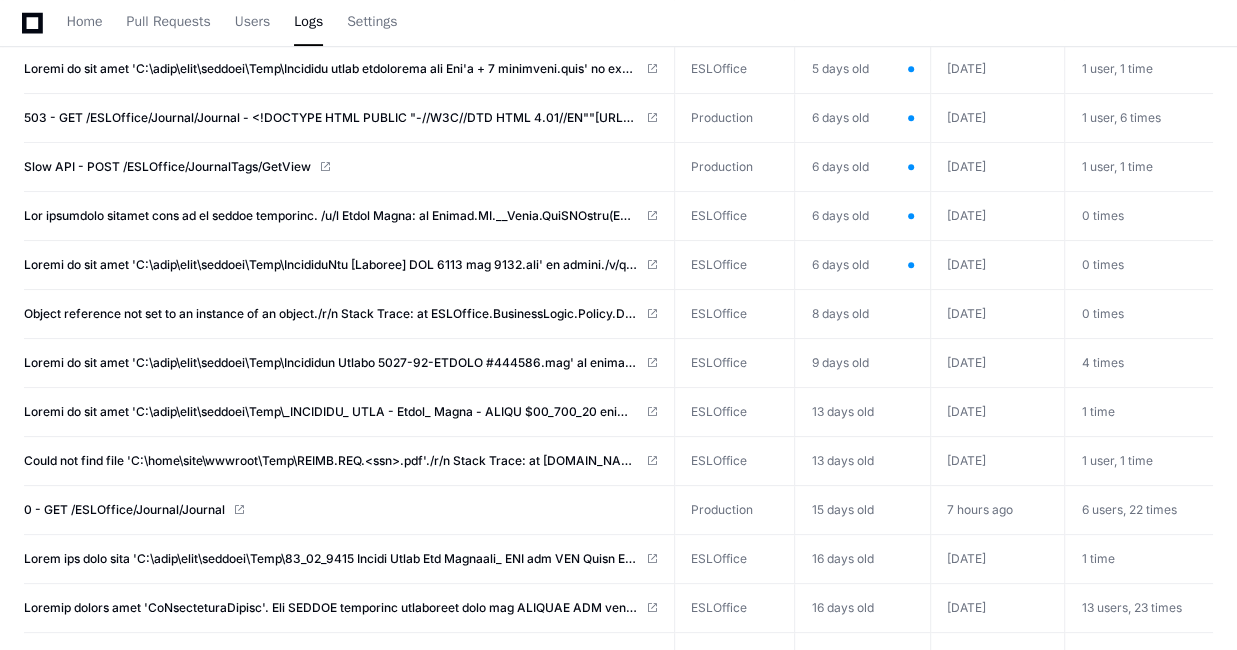 scroll, scrollTop: 818, scrollLeft: 0, axis: vertical 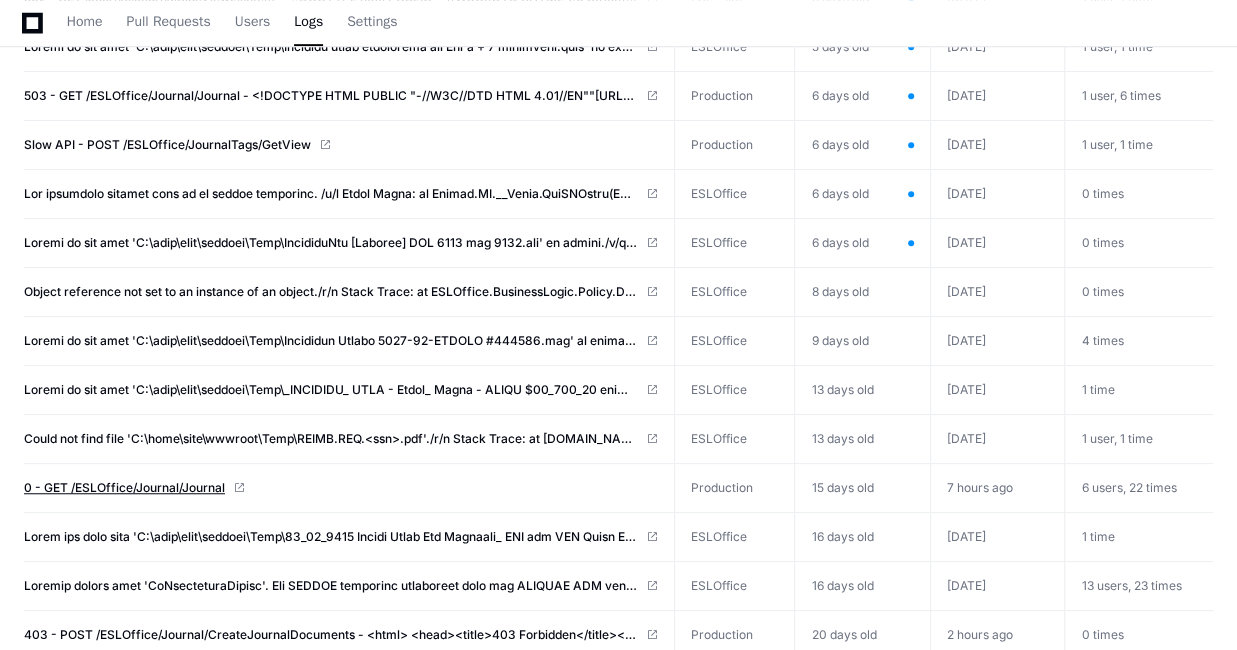 click on "0 - GET /ESLOffice/Journal/Journal" 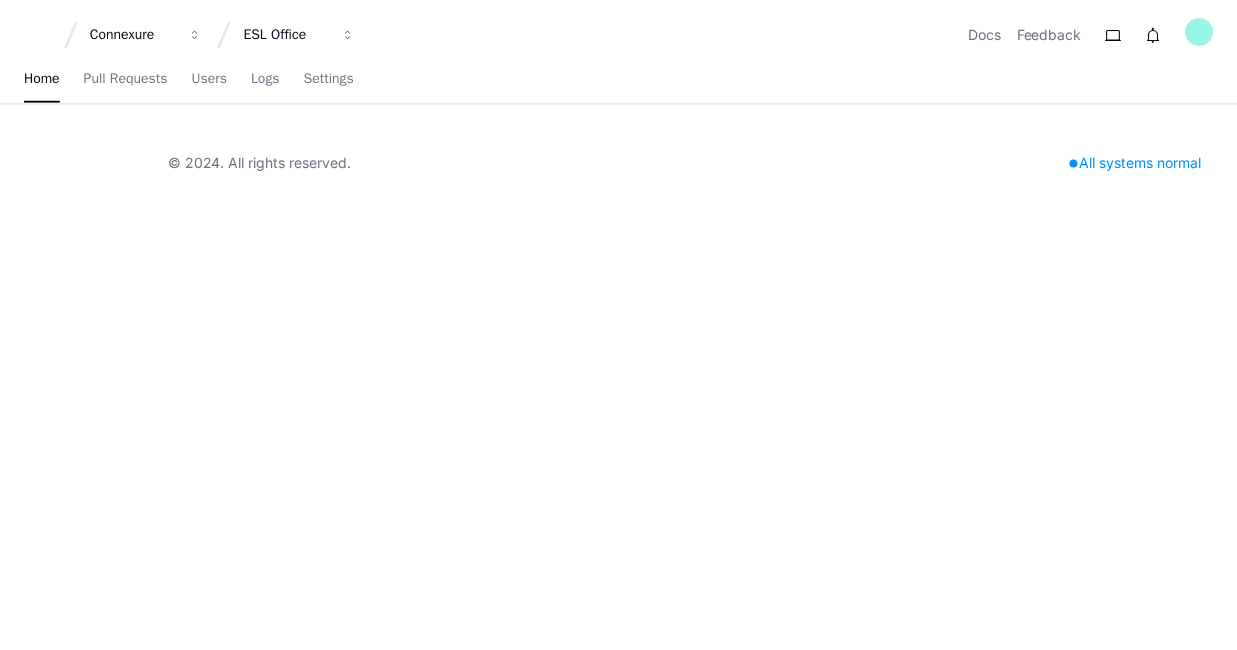 scroll, scrollTop: 0, scrollLeft: 0, axis: both 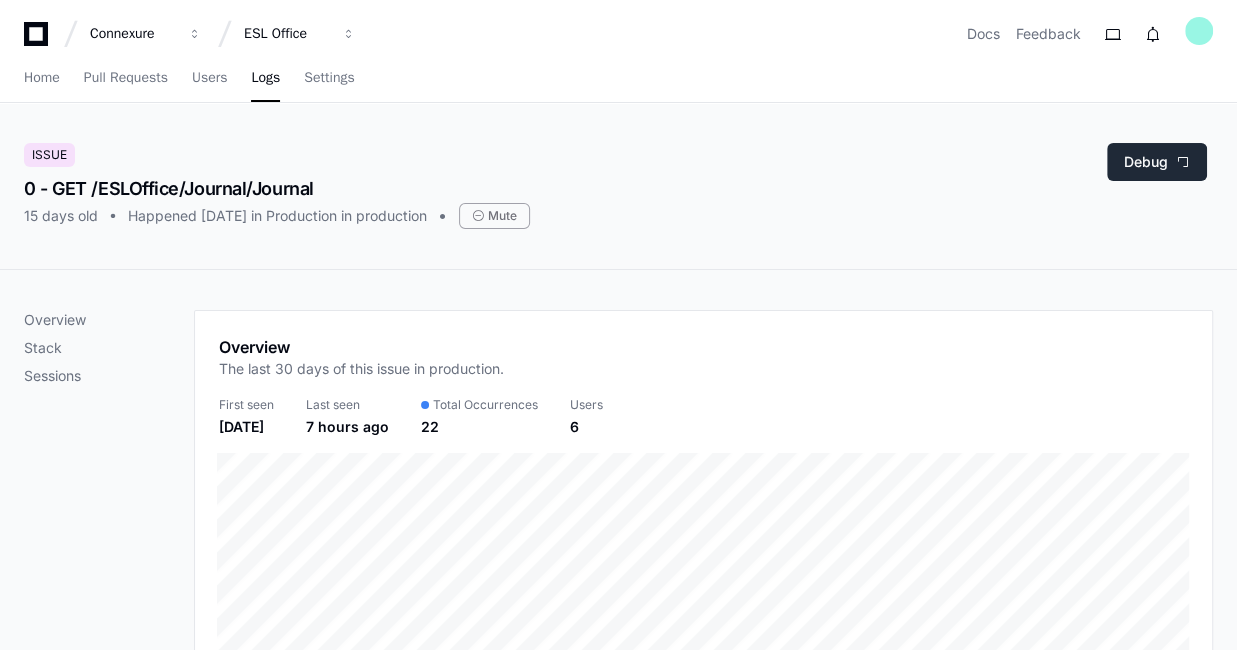 click on "Debug" 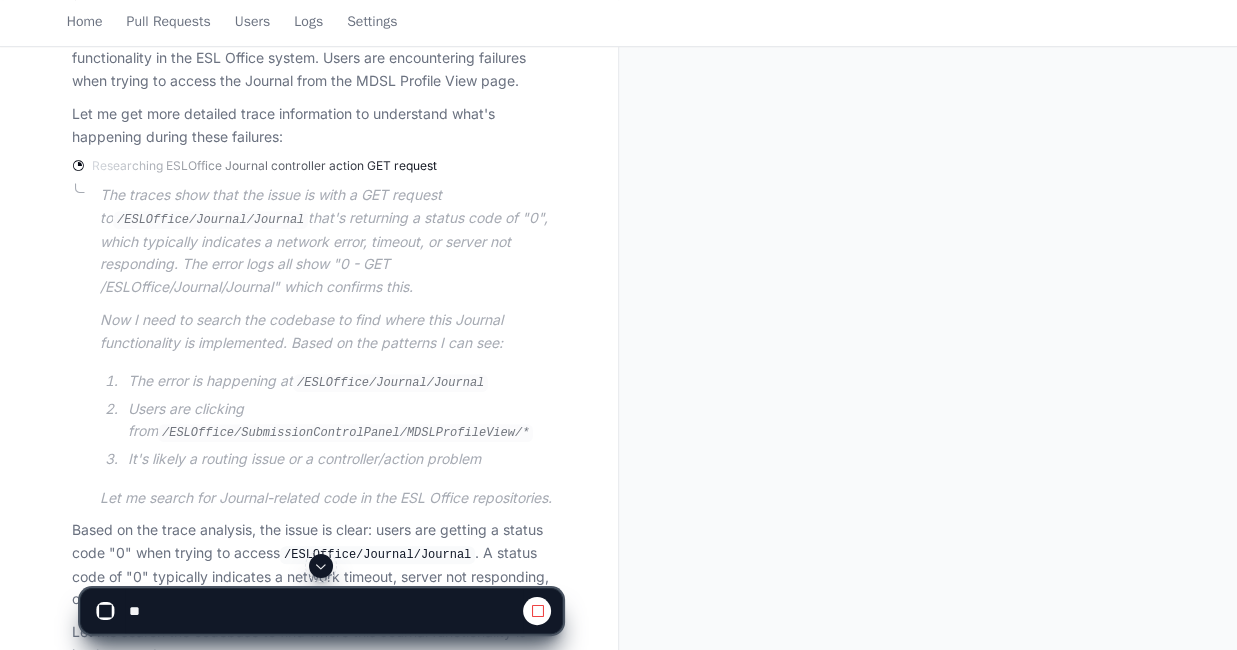 scroll, scrollTop: 819, scrollLeft: 0, axis: vertical 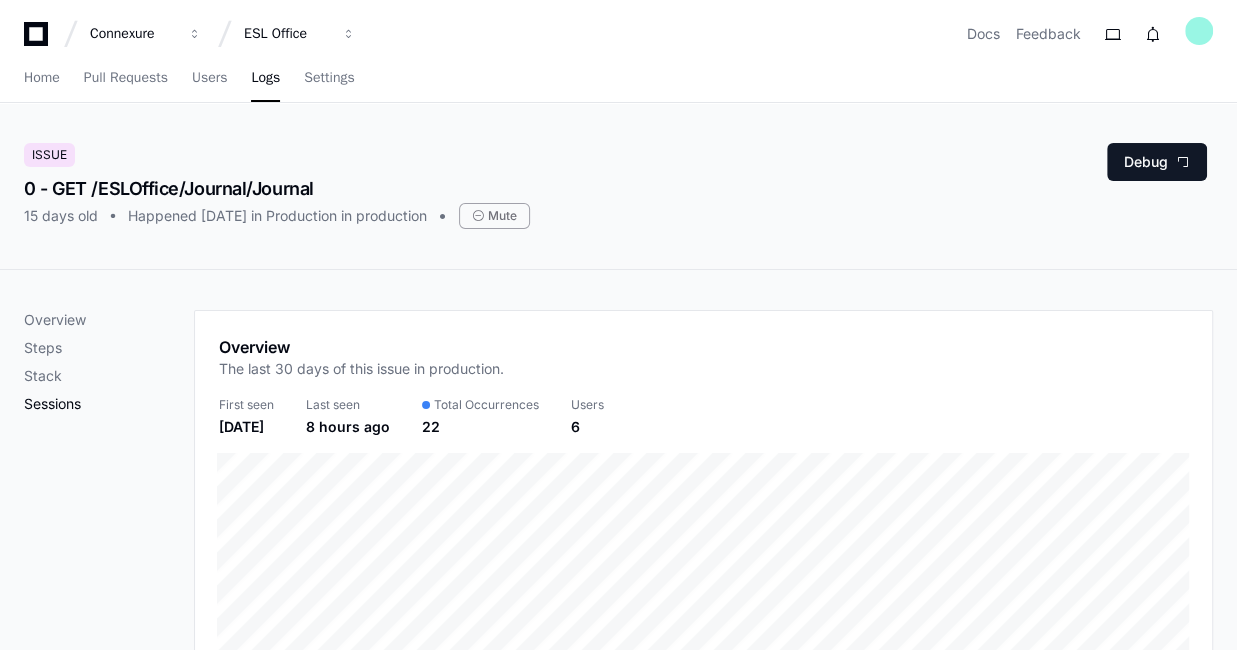 click on "Sessions" 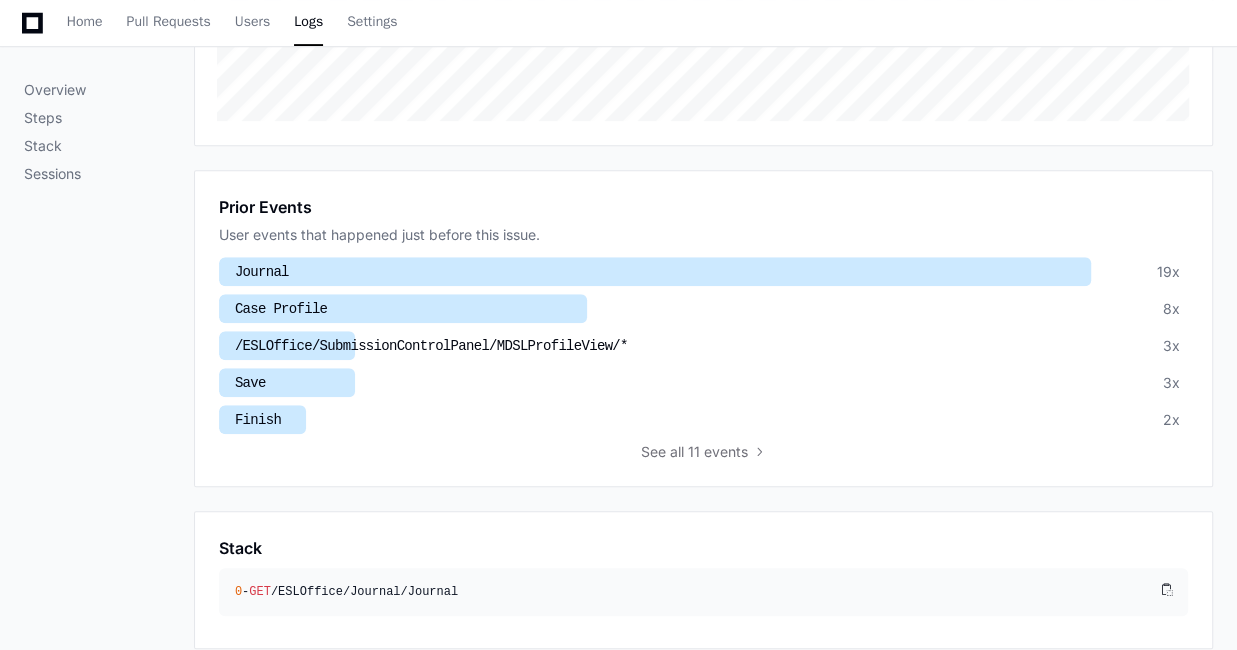 scroll, scrollTop: 568, scrollLeft: 0, axis: vertical 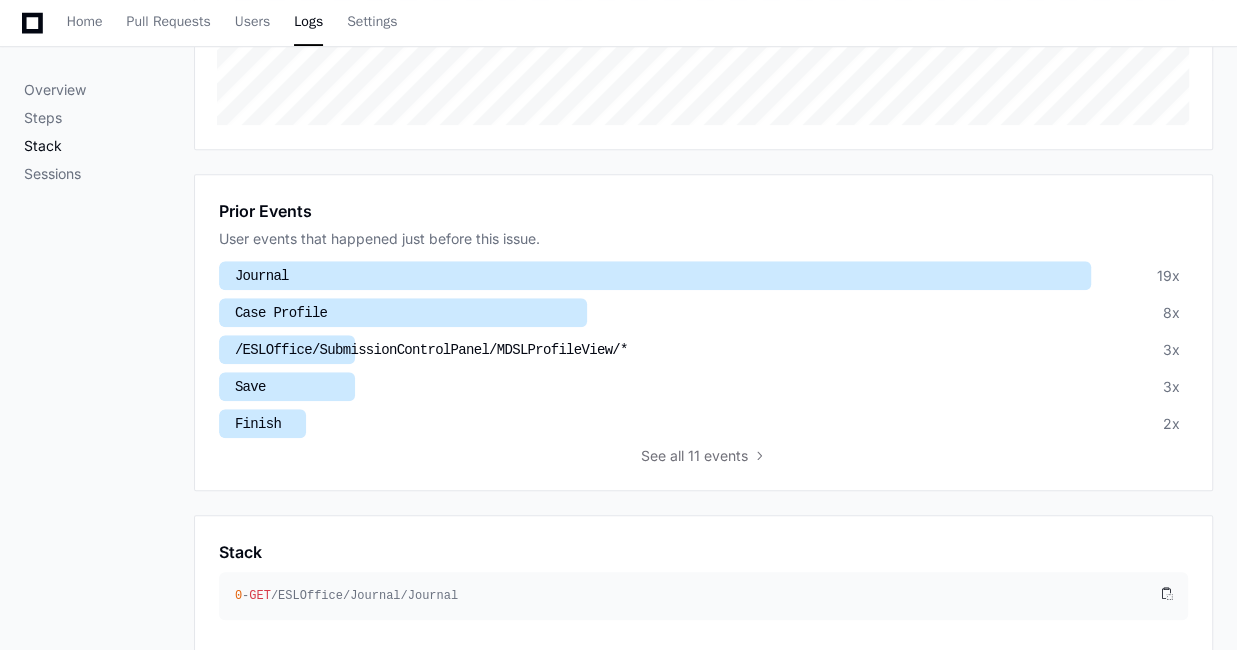click on "Stack" 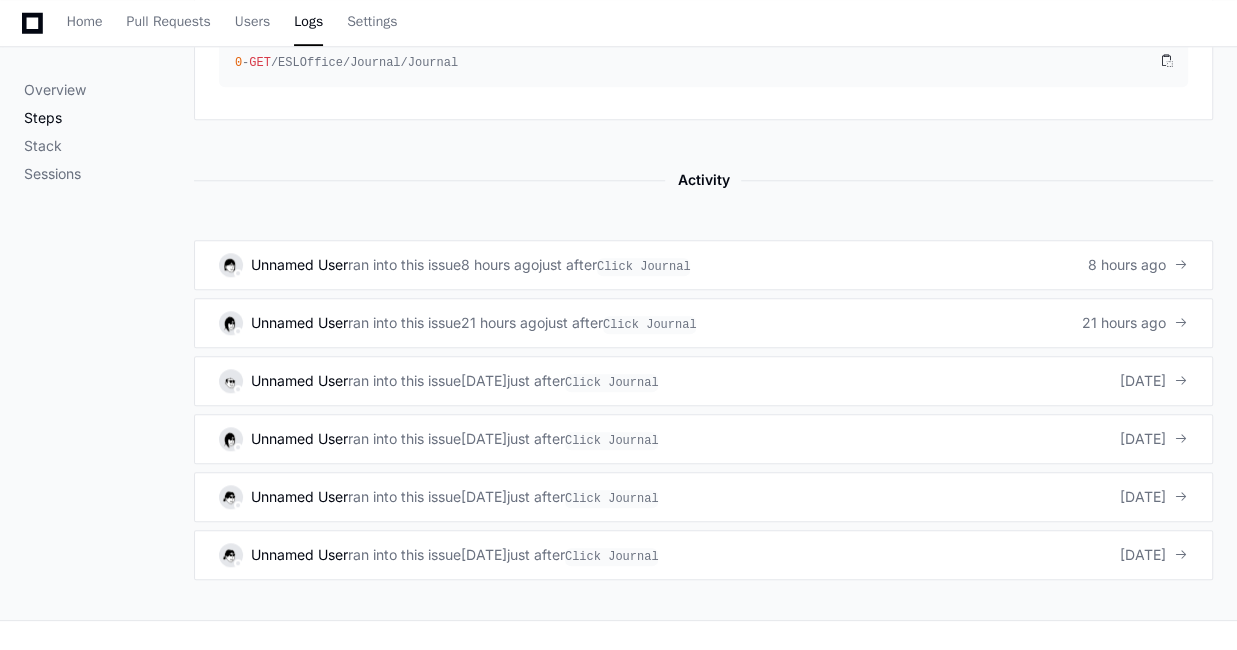 click on "Steps" 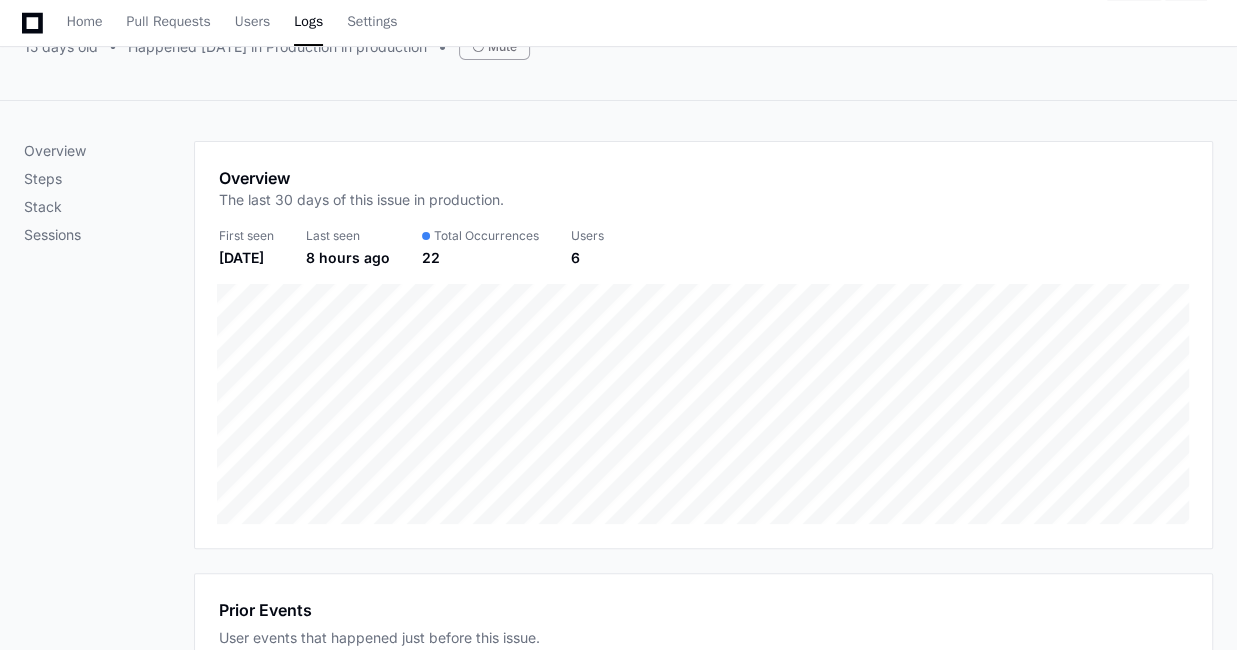 scroll, scrollTop: 0, scrollLeft: 0, axis: both 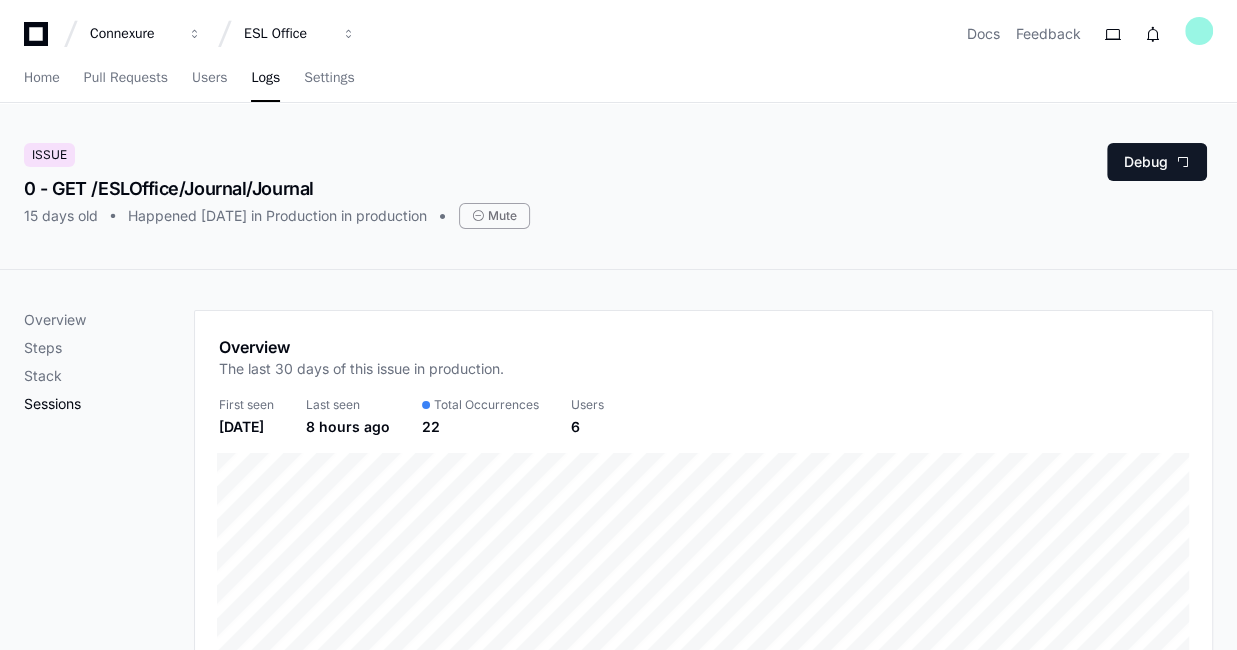 click on "Sessions" 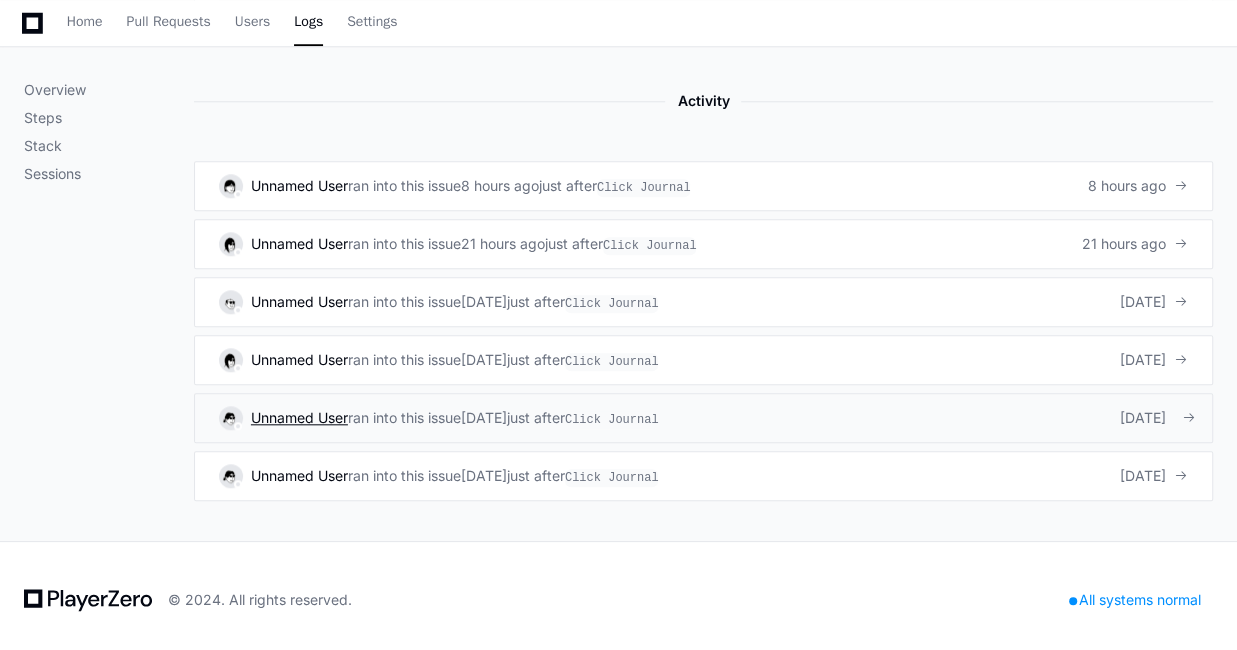 click on "Unnamed User" 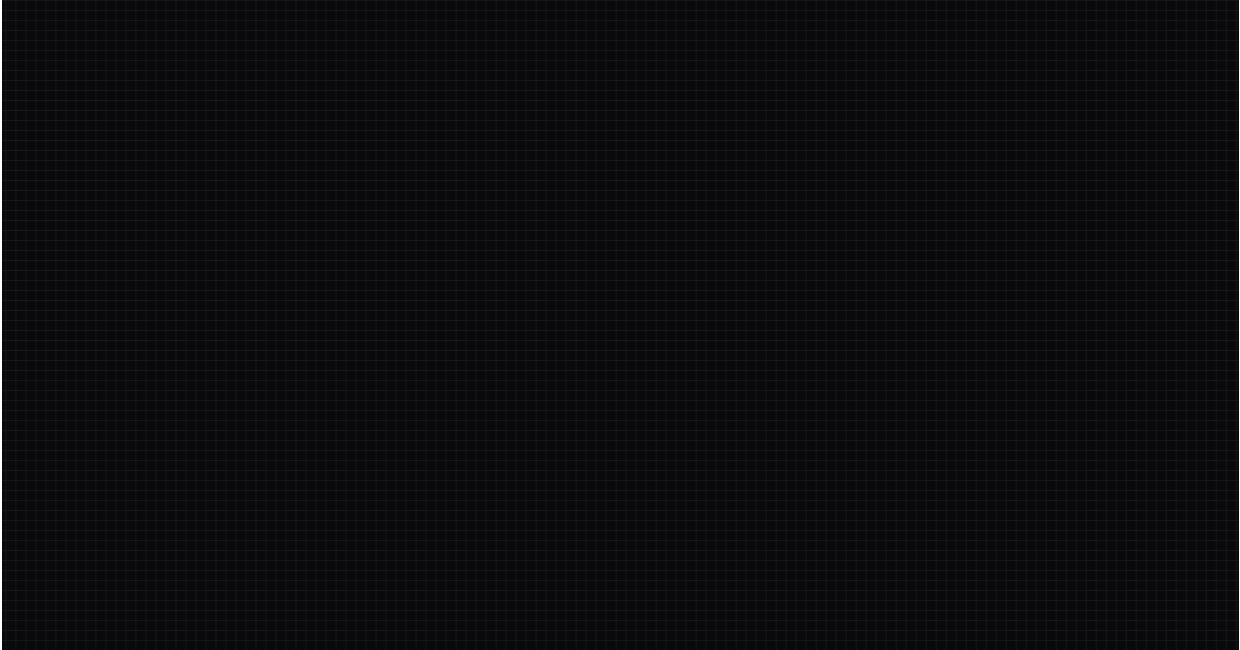 scroll, scrollTop: 0, scrollLeft: 0, axis: both 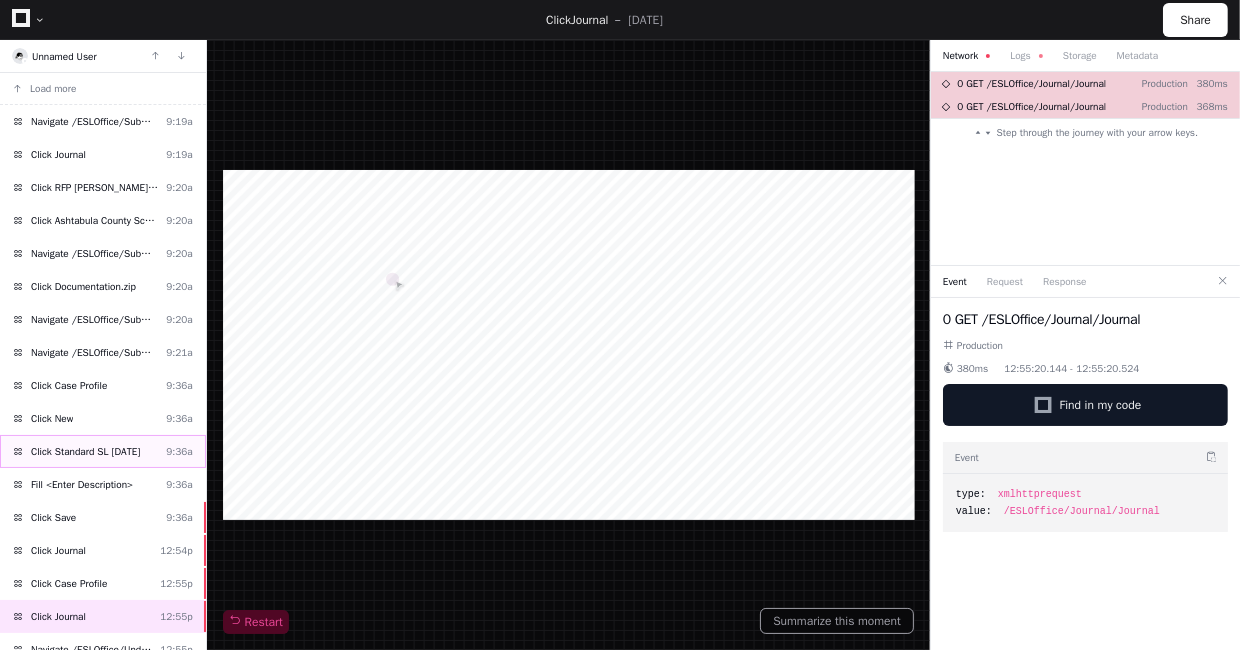 click on "Click Standard SL [DATE]" 